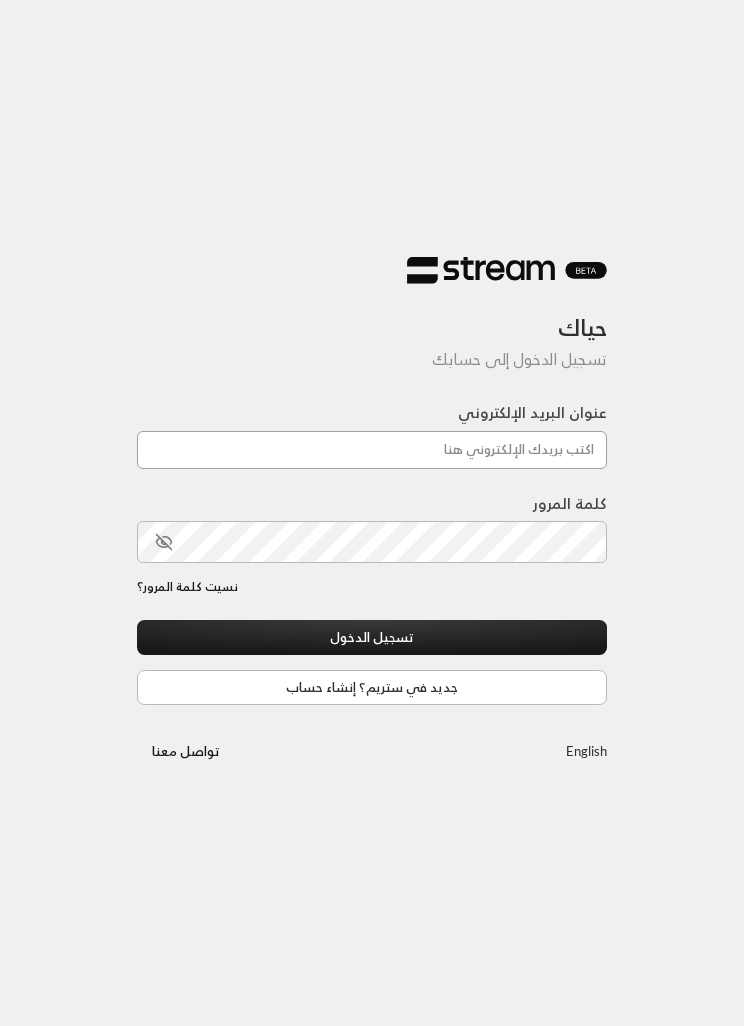 click on "عنوان البريد الإلكتروني" at bounding box center [372, 450] 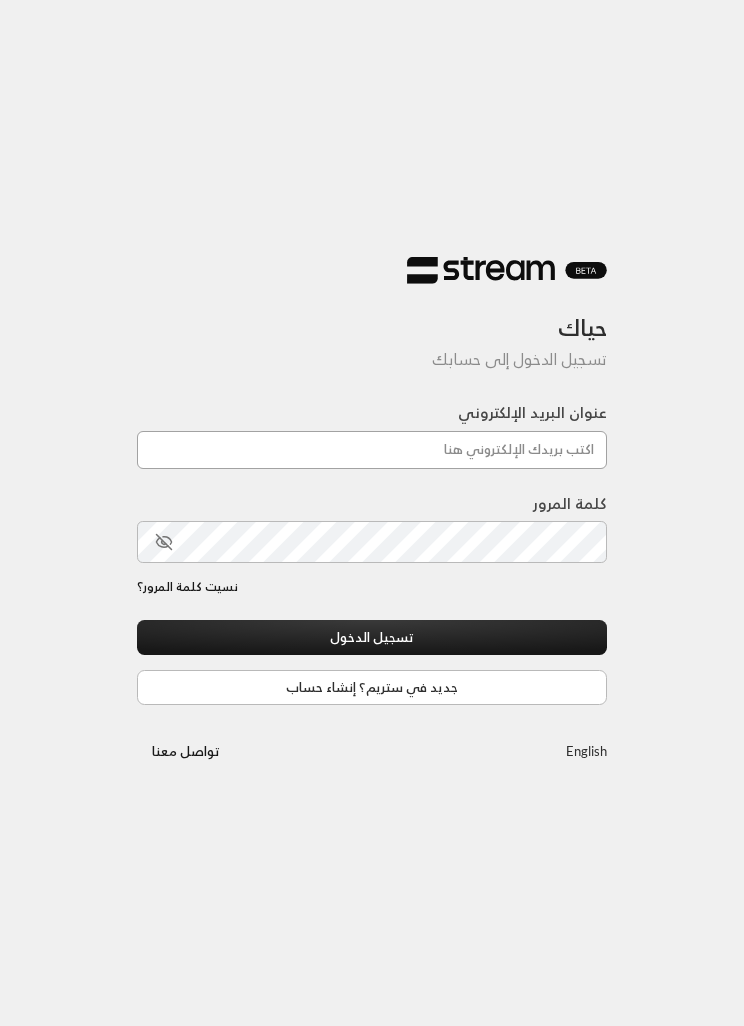 type on "[EMAIL]" 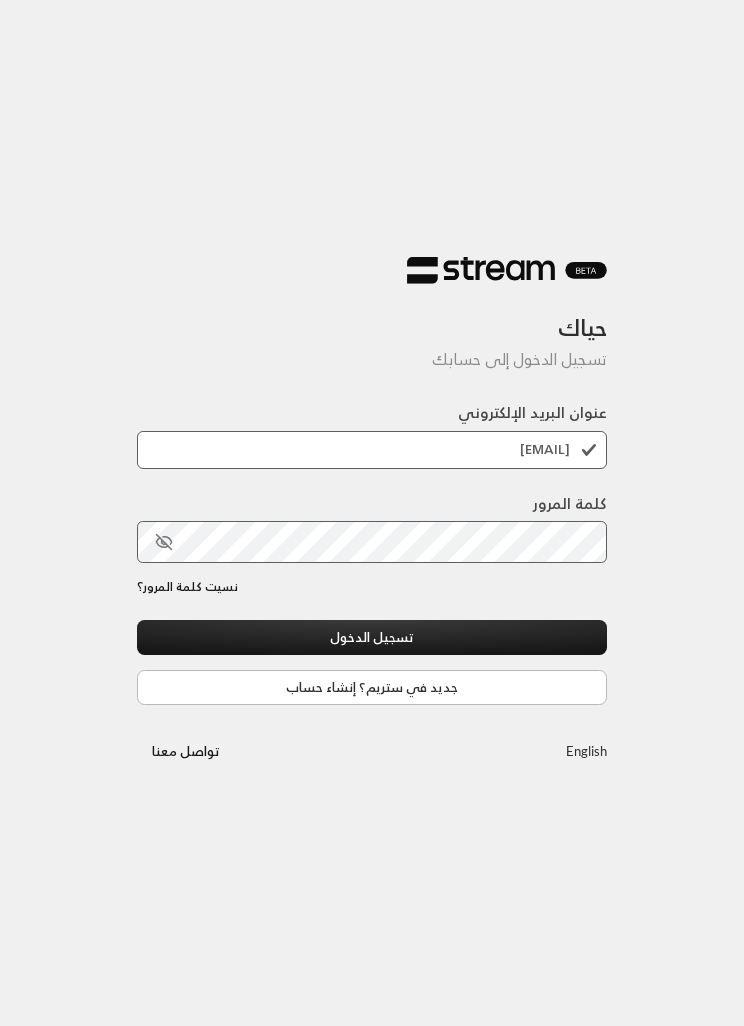 click on "تسجيل الدخول" at bounding box center [372, 637] 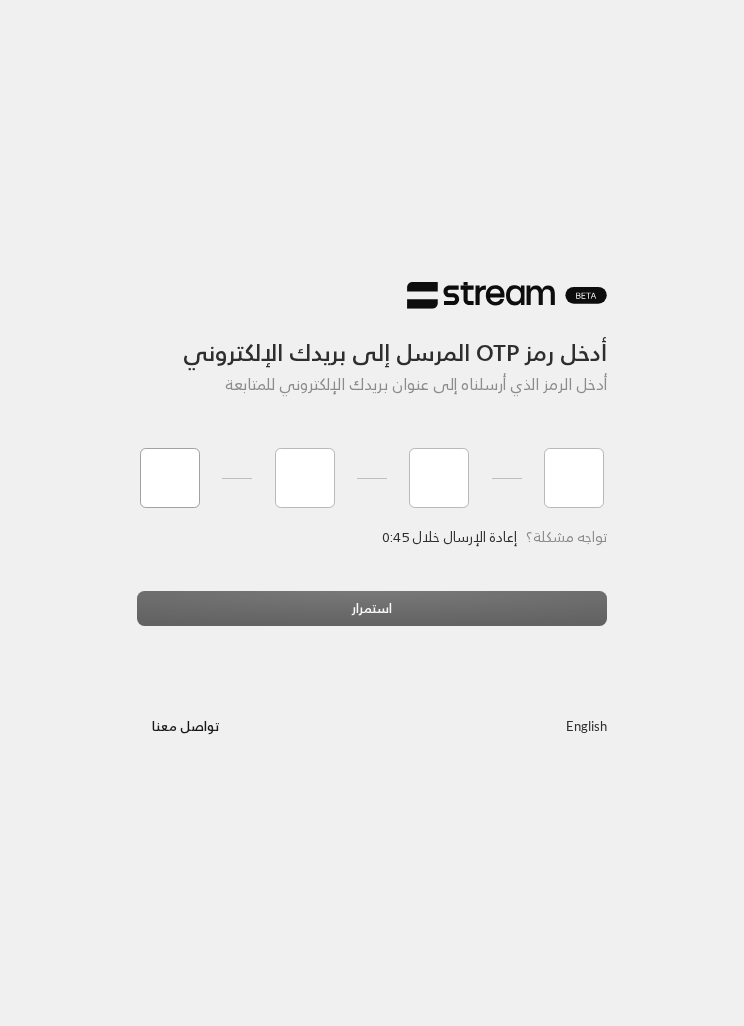 type on "7" 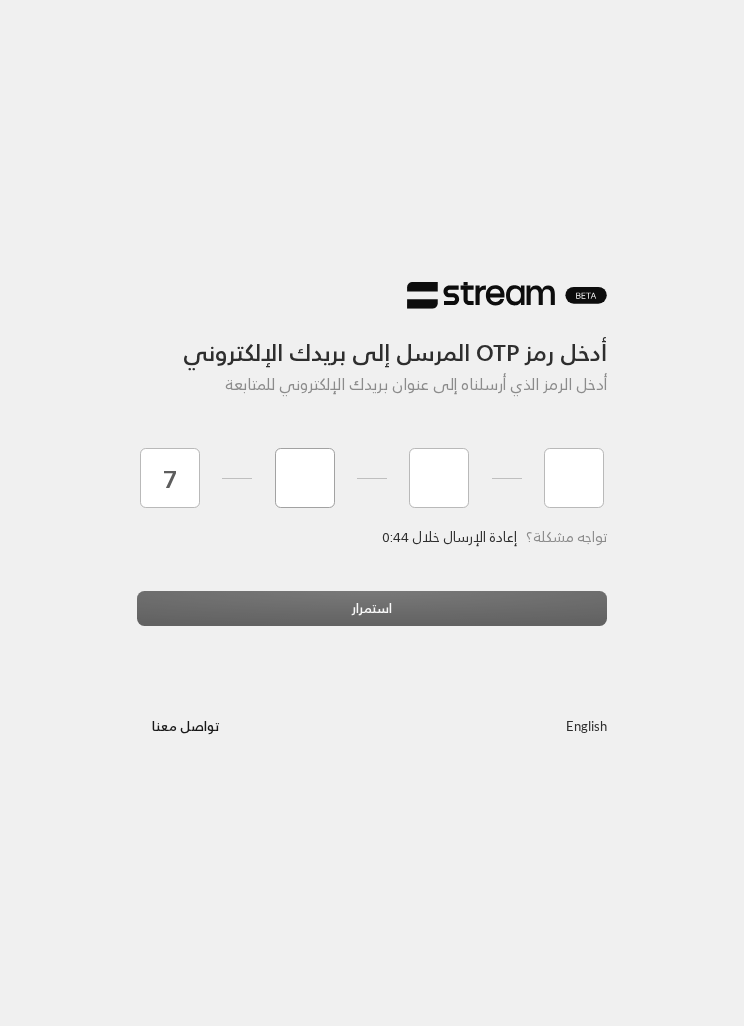type on "3" 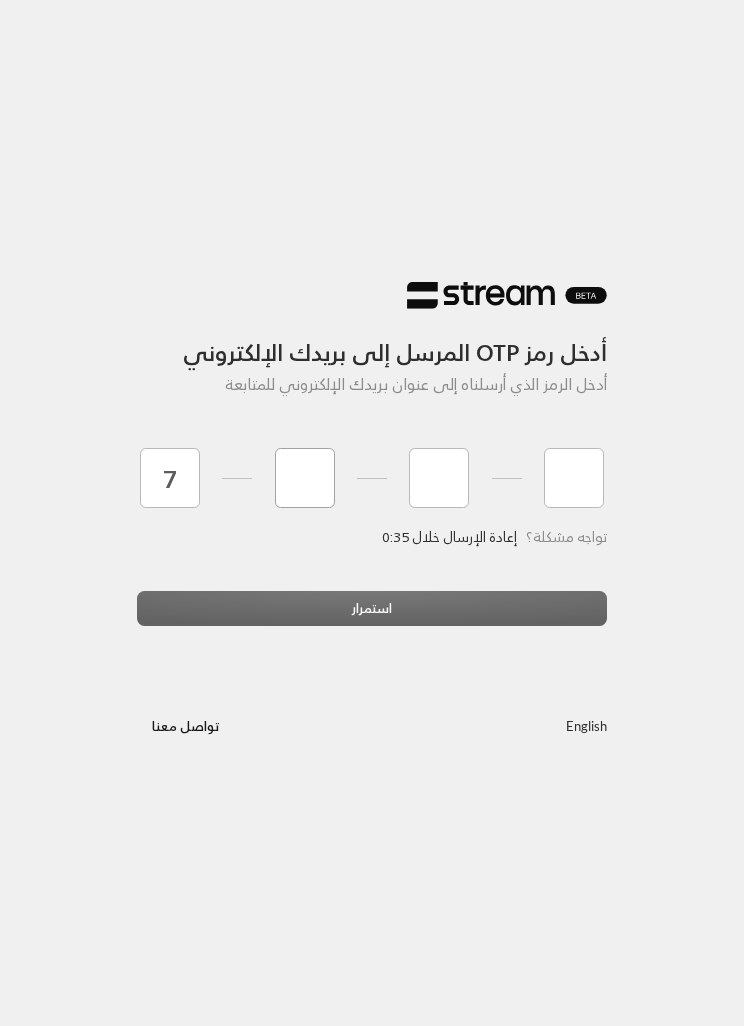 type on "6" 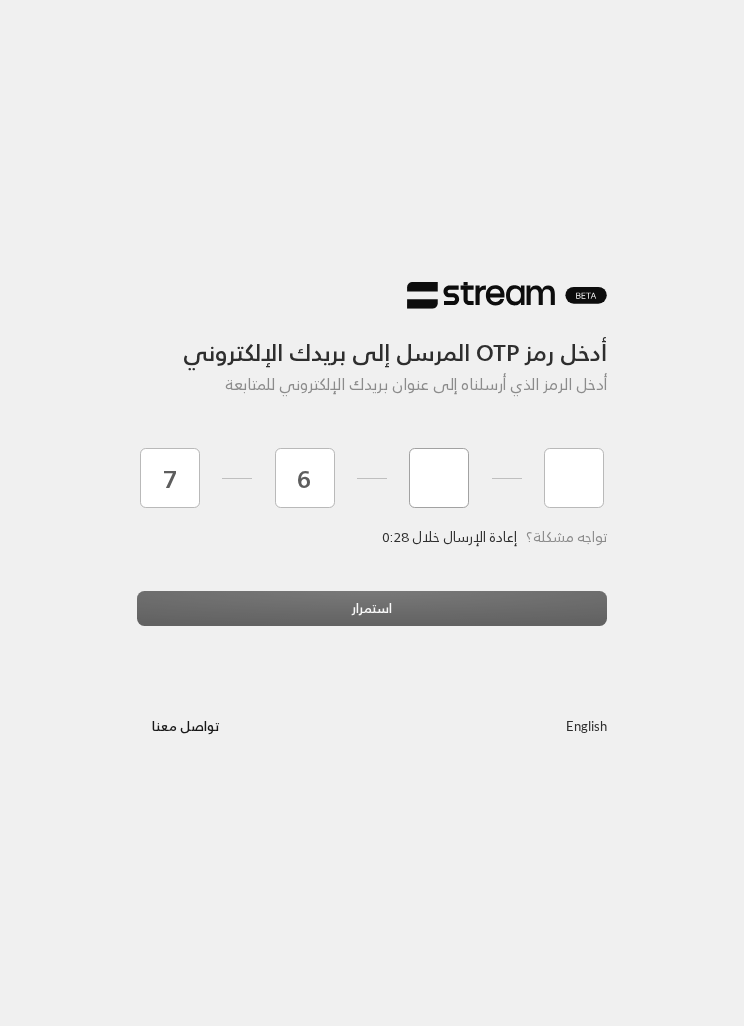 type on "1" 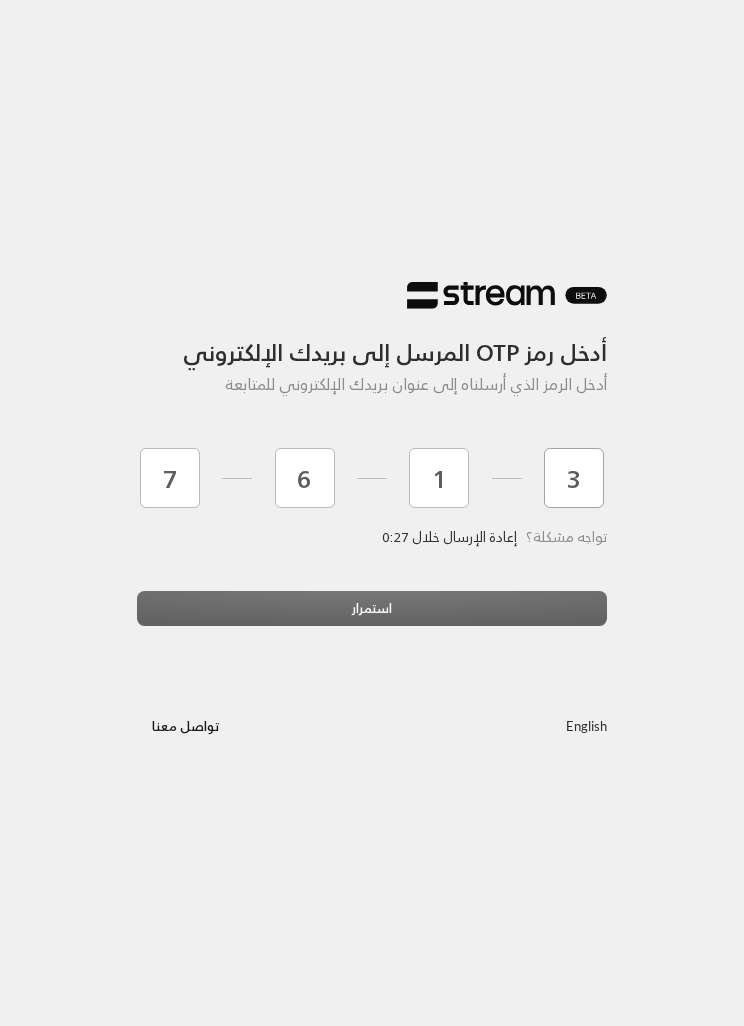 type on "3" 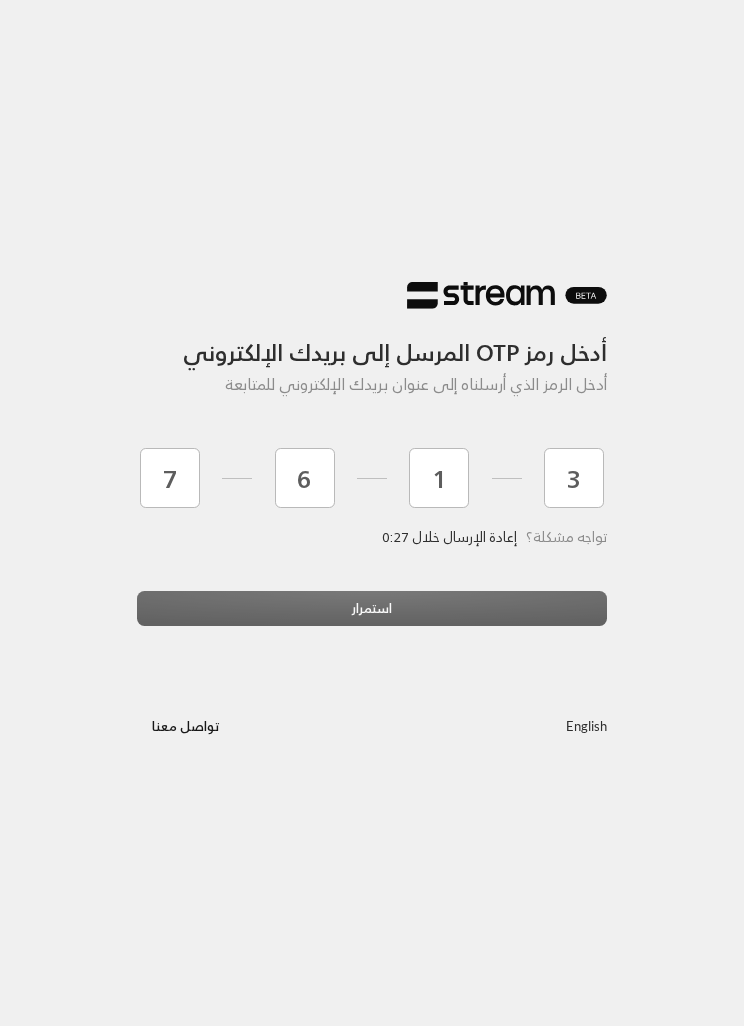 click on "استمرار" at bounding box center [372, 616] 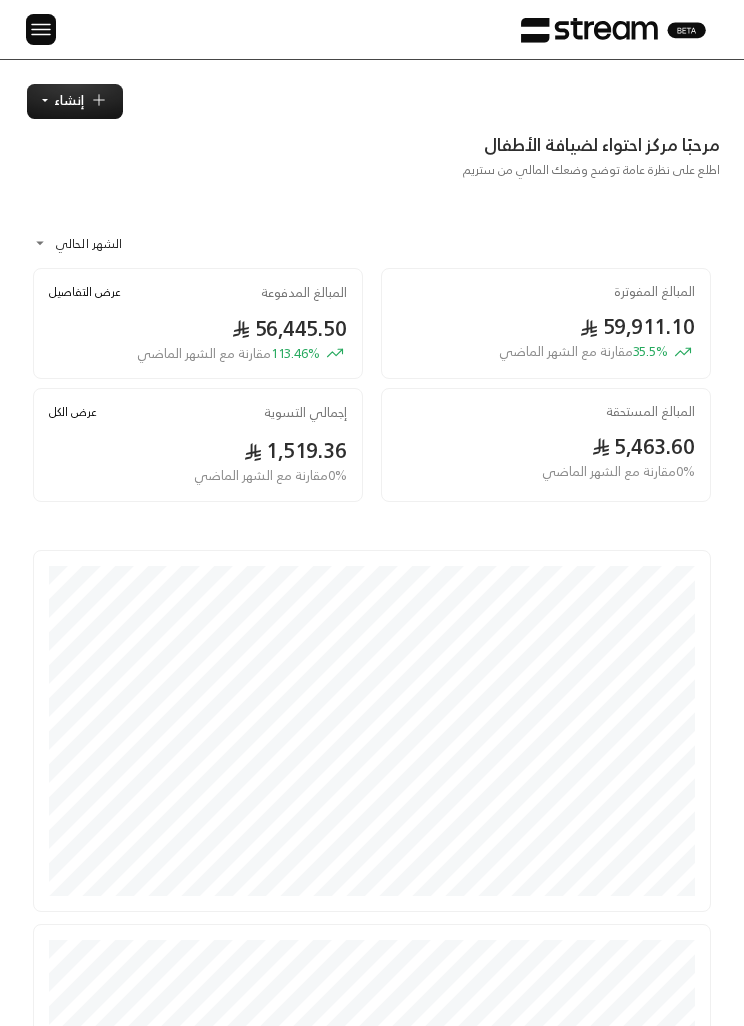 click at bounding box center [41, 29] 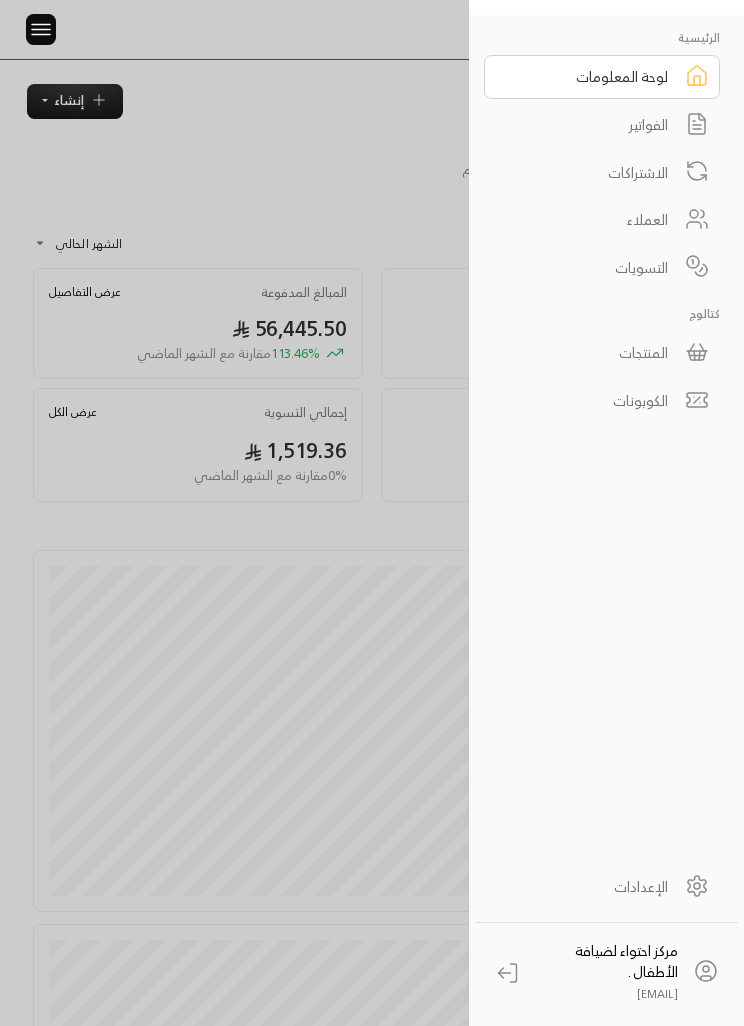 click on "الفواتير" at bounding box center (589, 124) 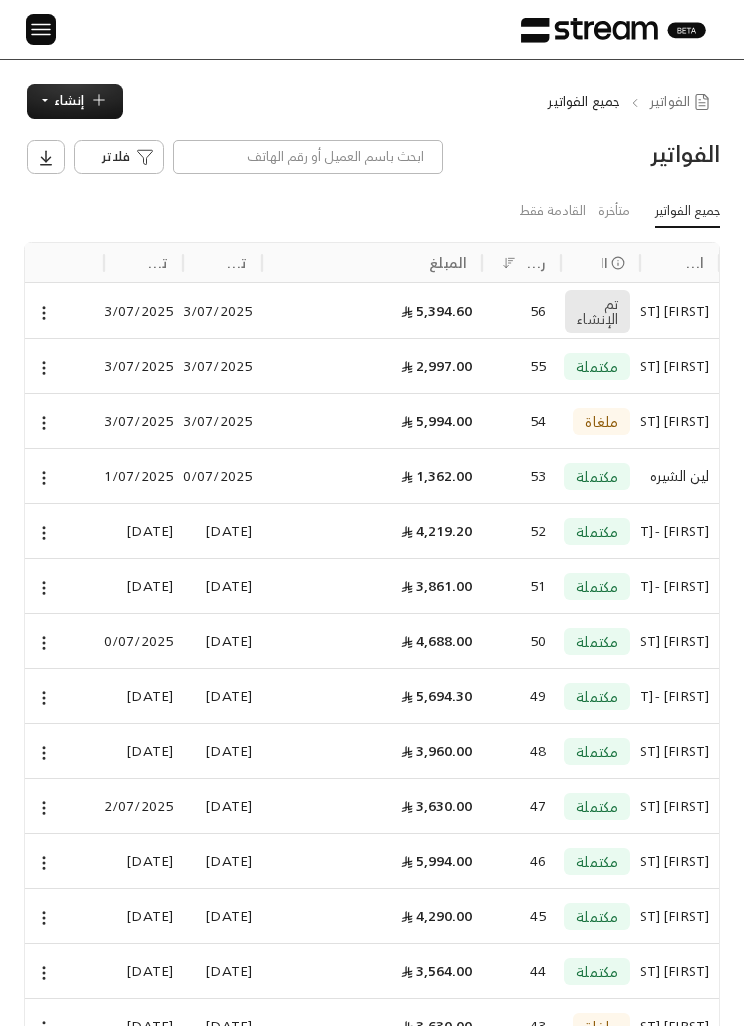 click on "إنشاء" at bounding box center [69, 100] 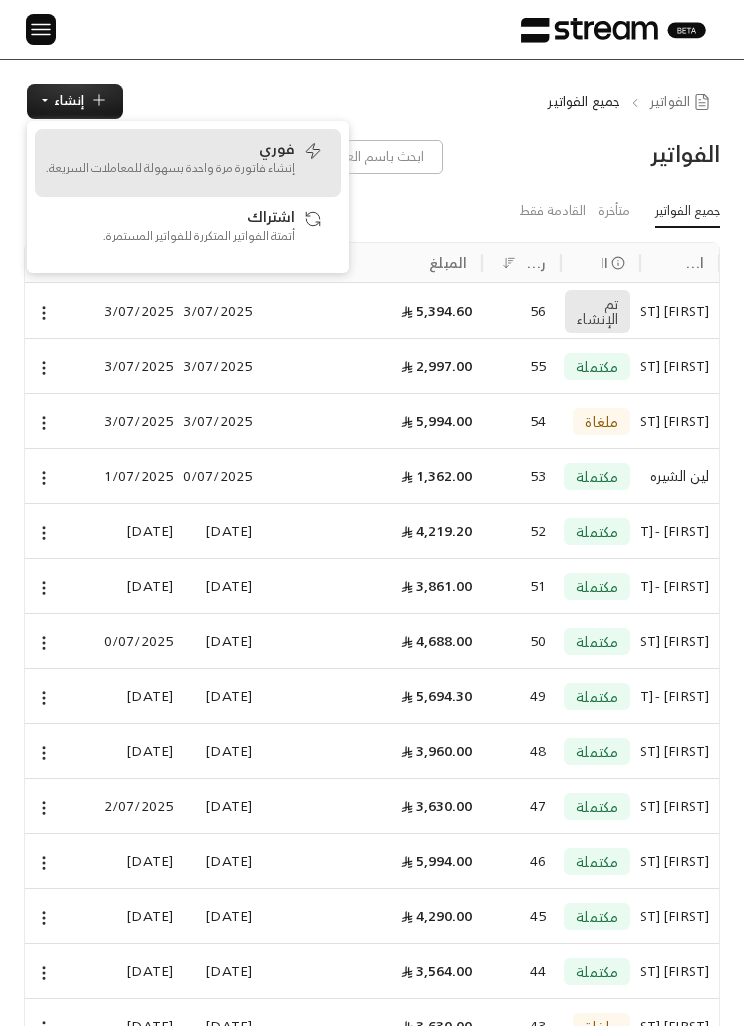 click on "إنشاء فاتورة مرة واحدة بسهولة للمعاملات السريعة." at bounding box center [170, 168] 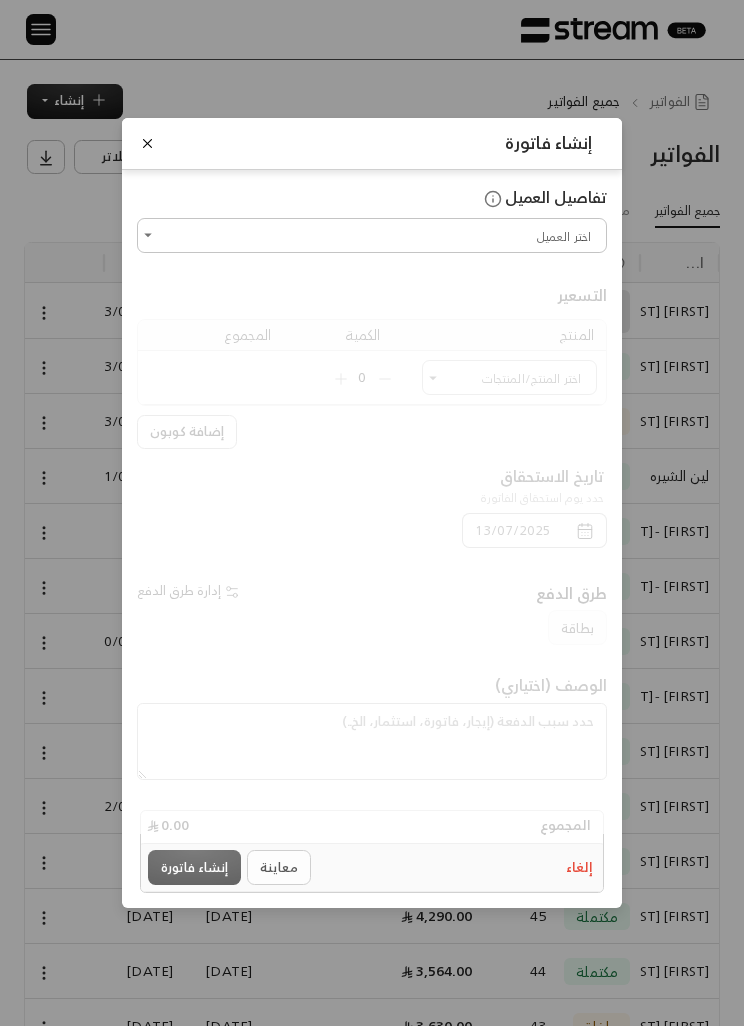 click on "اختر العميل" at bounding box center (372, 235) 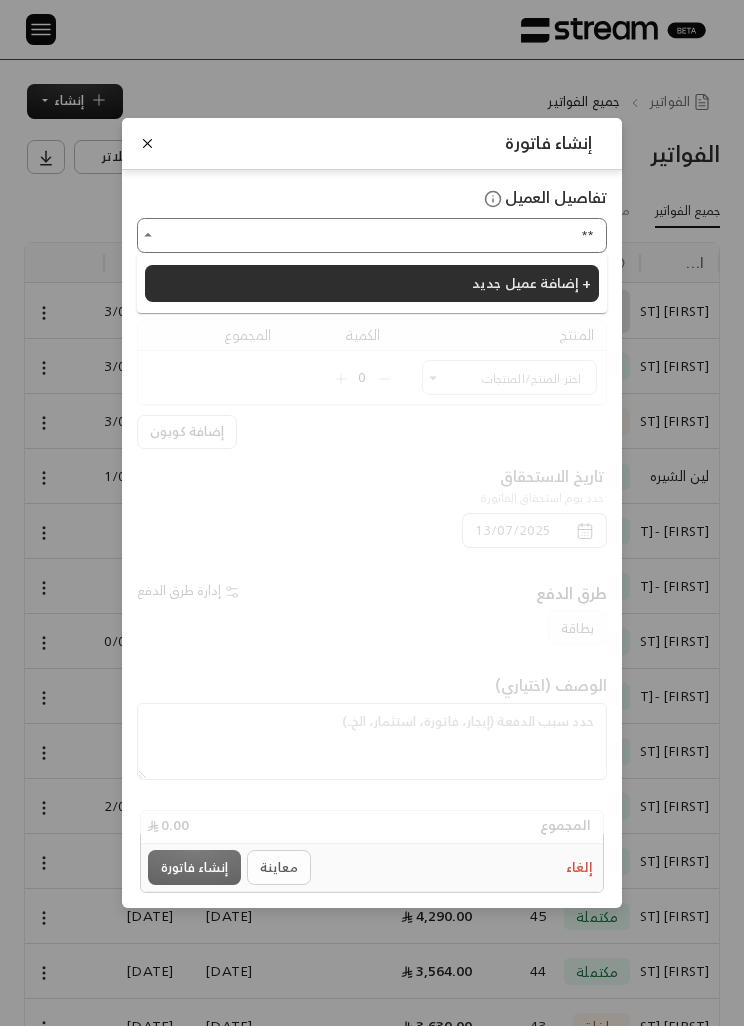 type on "*" 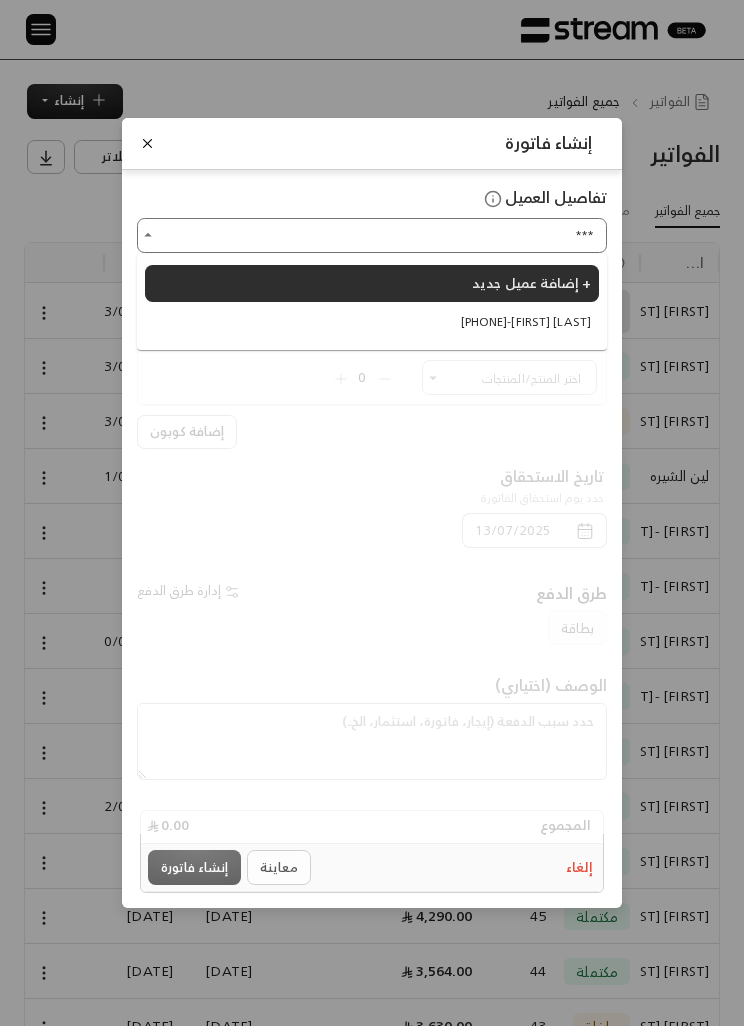 click on "[PHONE] - [FIRST] [LAST]" at bounding box center (372, 322) 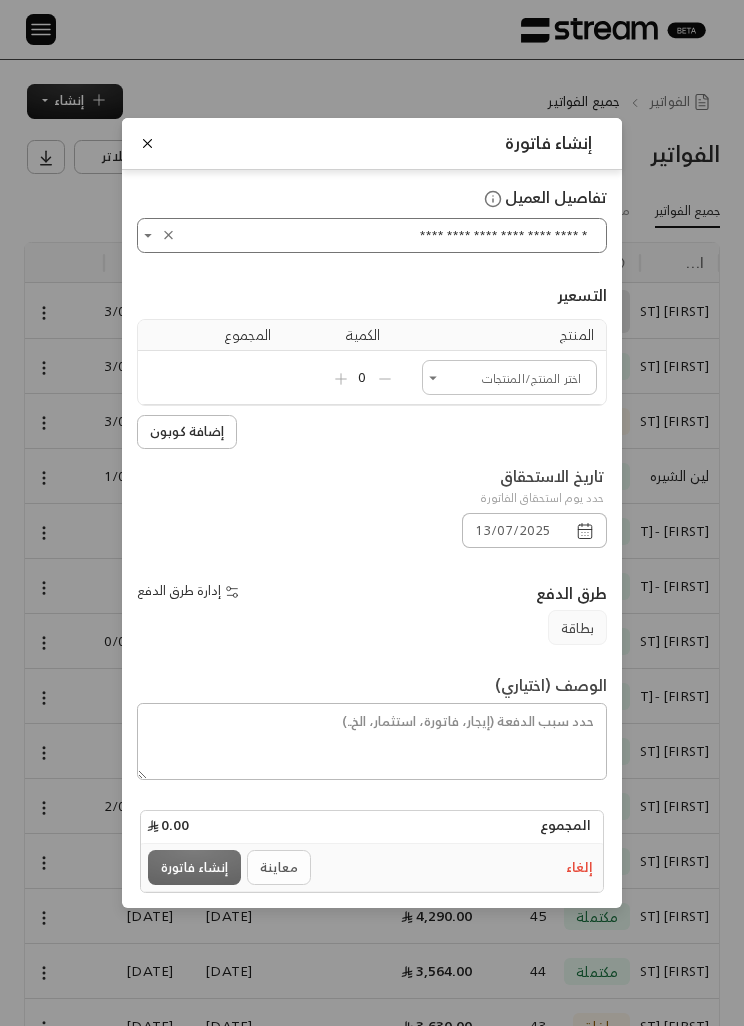click 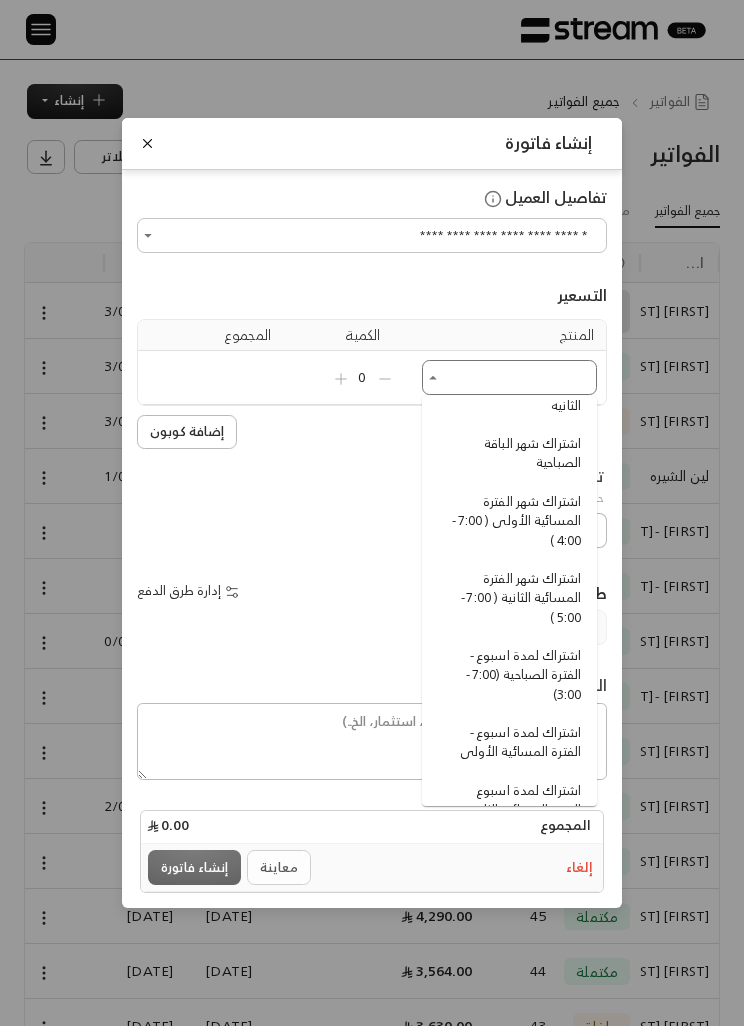 scroll, scrollTop: 190, scrollLeft: 0, axis: vertical 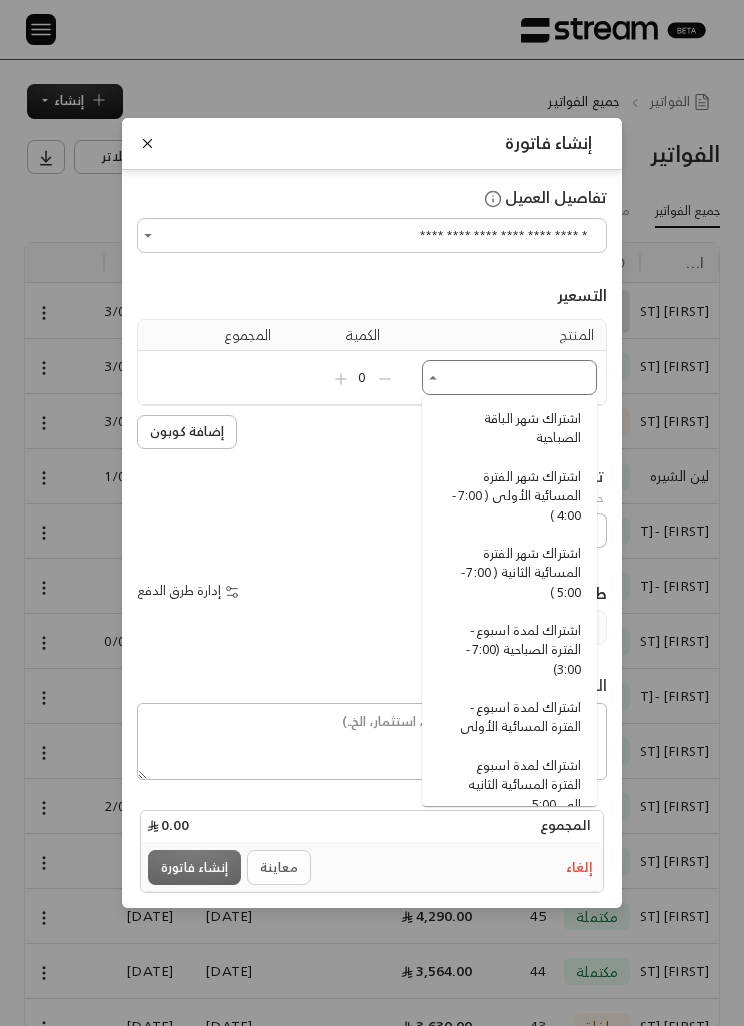 click on "اشتراك شهر الفترة المسائية الثانية ( 7:00 - 5:00 )" at bounding box center [512, 573] 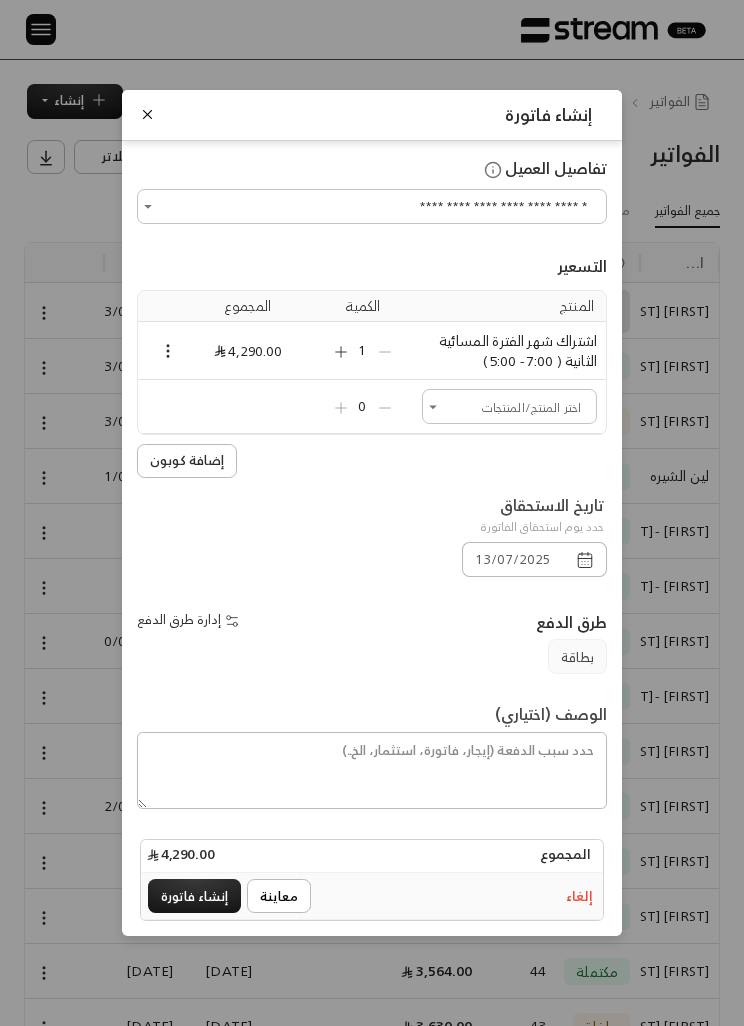 click on "اشتراك شهر الفترة المسائية الثانية ( 7:00 - 5:00 )" at bounding box center [509, 351] 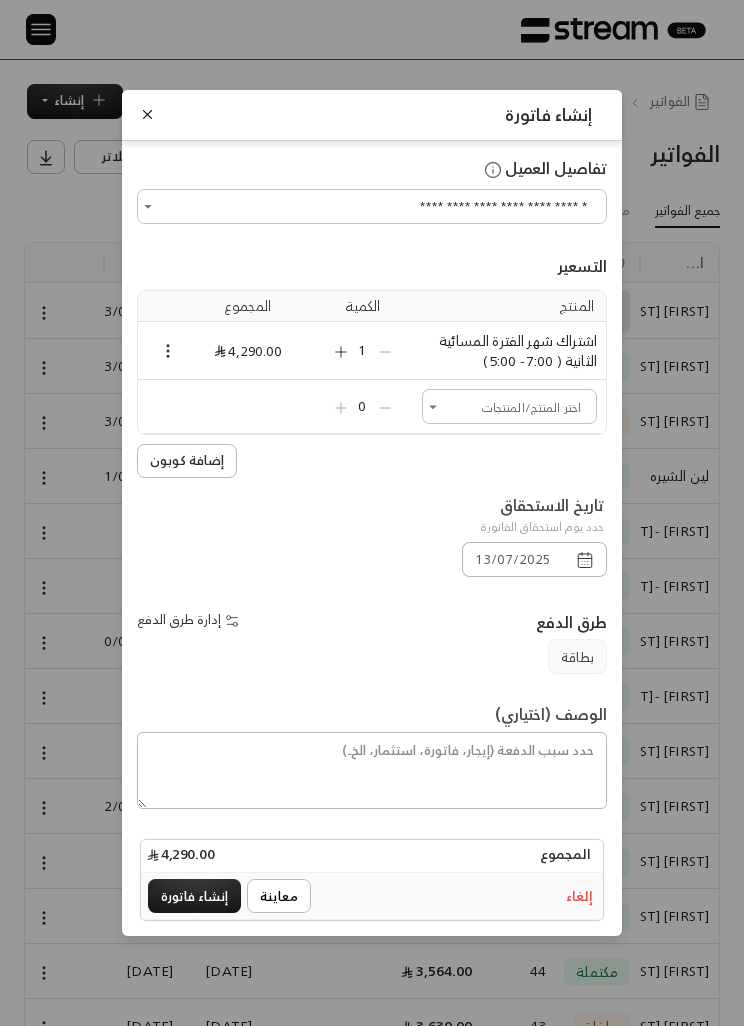 click 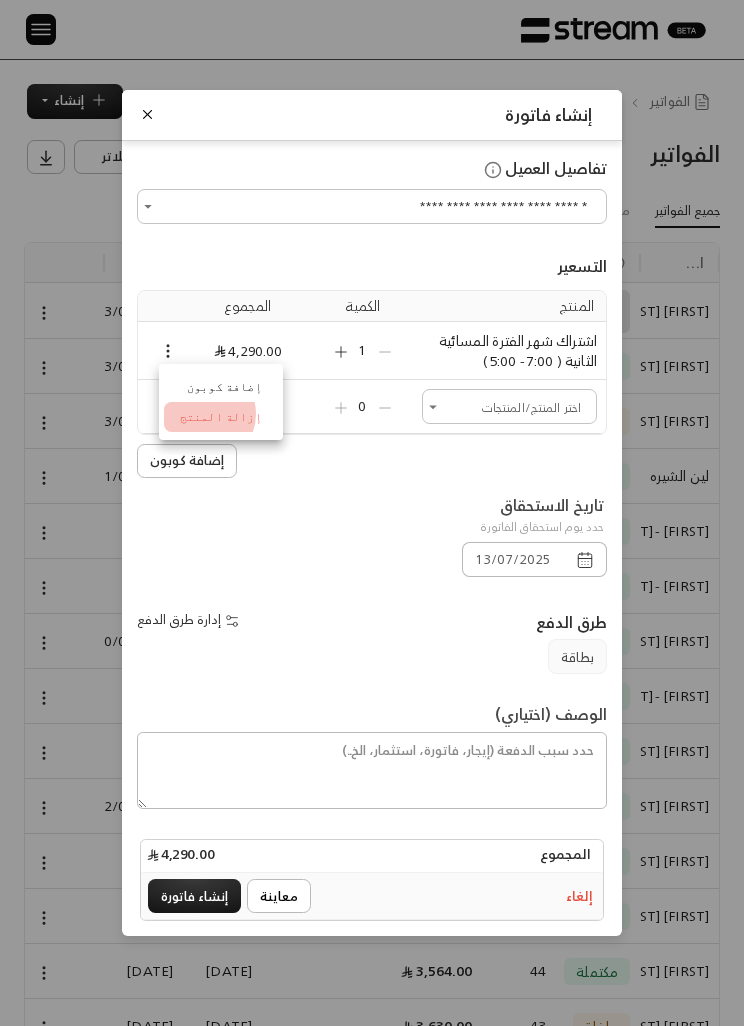 click on "إزالة المنتج" at bounding box center [221, 417] 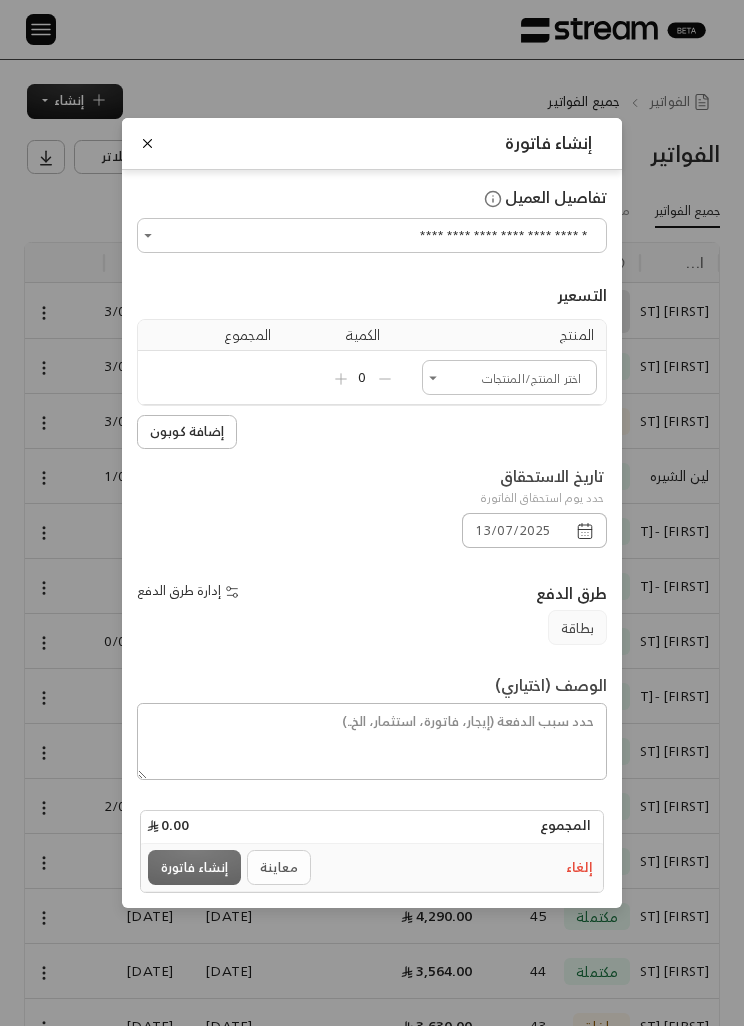 click at bounding box center (433, 378) 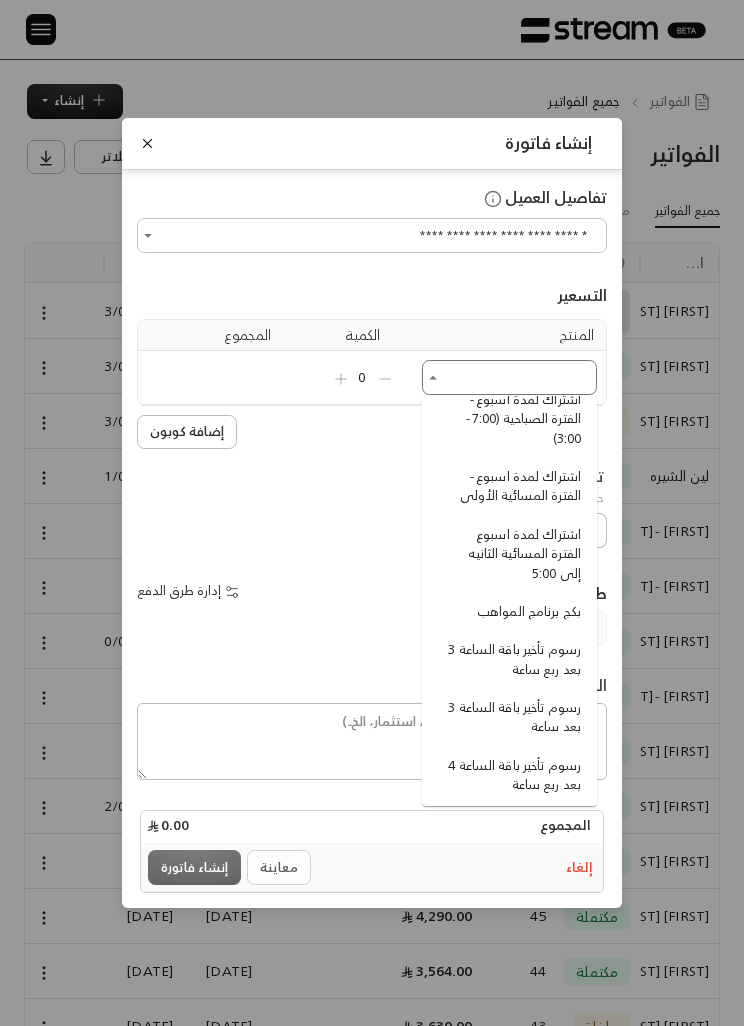 scroll, scrollTop: 424, scrollLeft: 0, axis: vertical 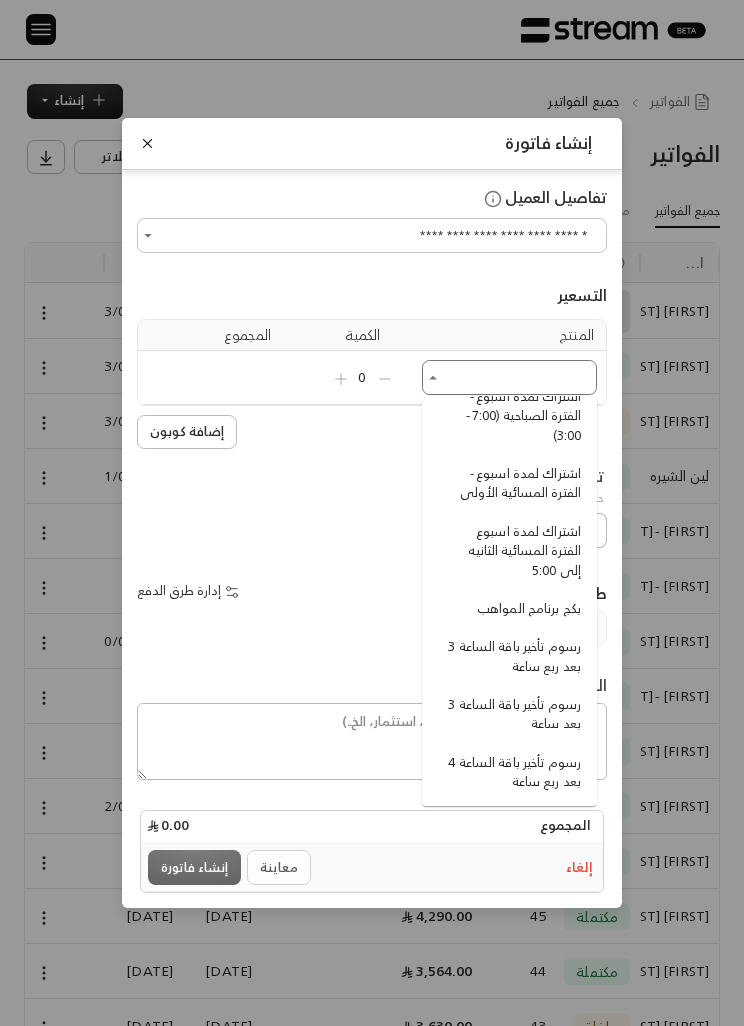 click on "اشتراك لمدة اسبوع الفترة المسائية الثانيه إلى 5:00" at bounding box center [512, 551] 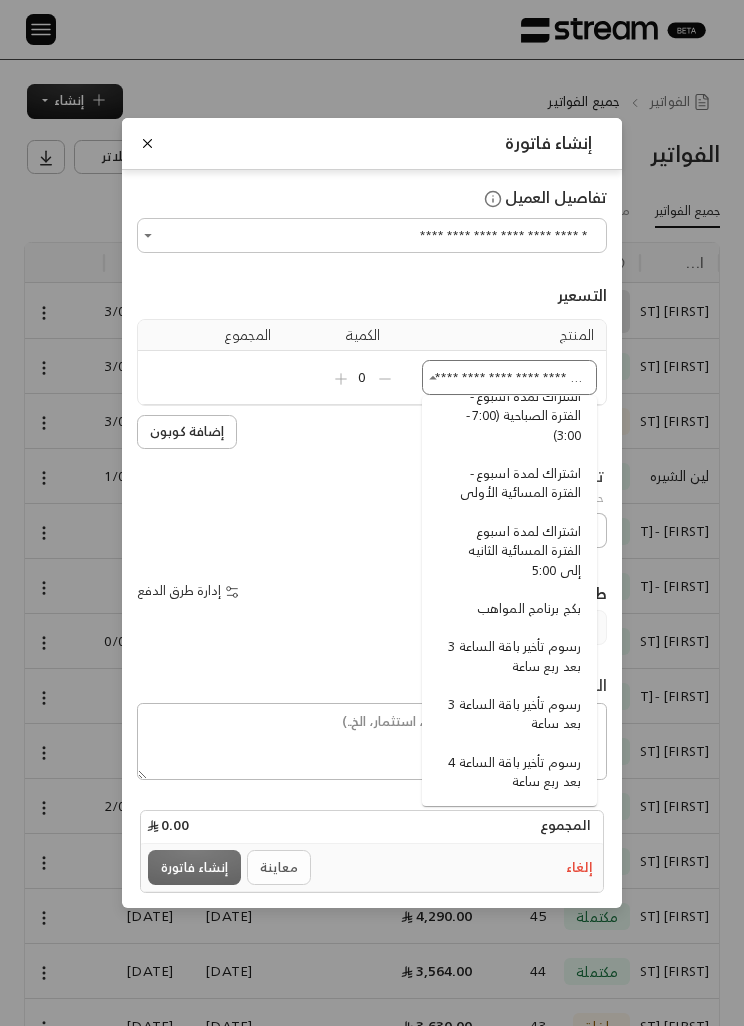 type 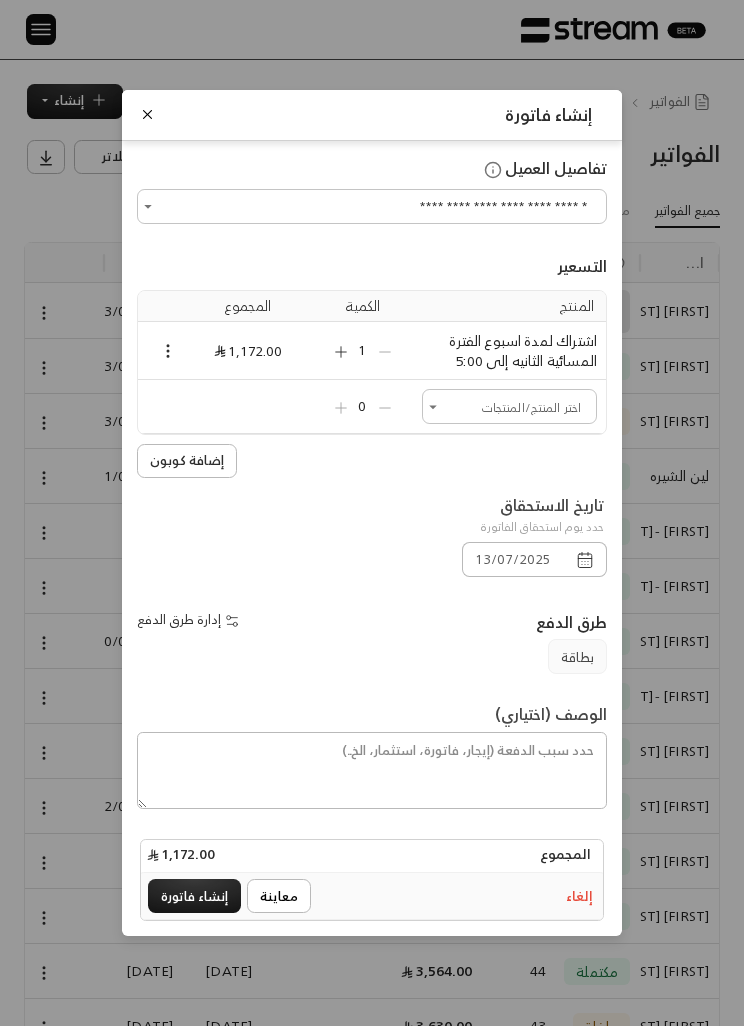 click on "إنشاء فاتورة" at bounding box center [194, 896] 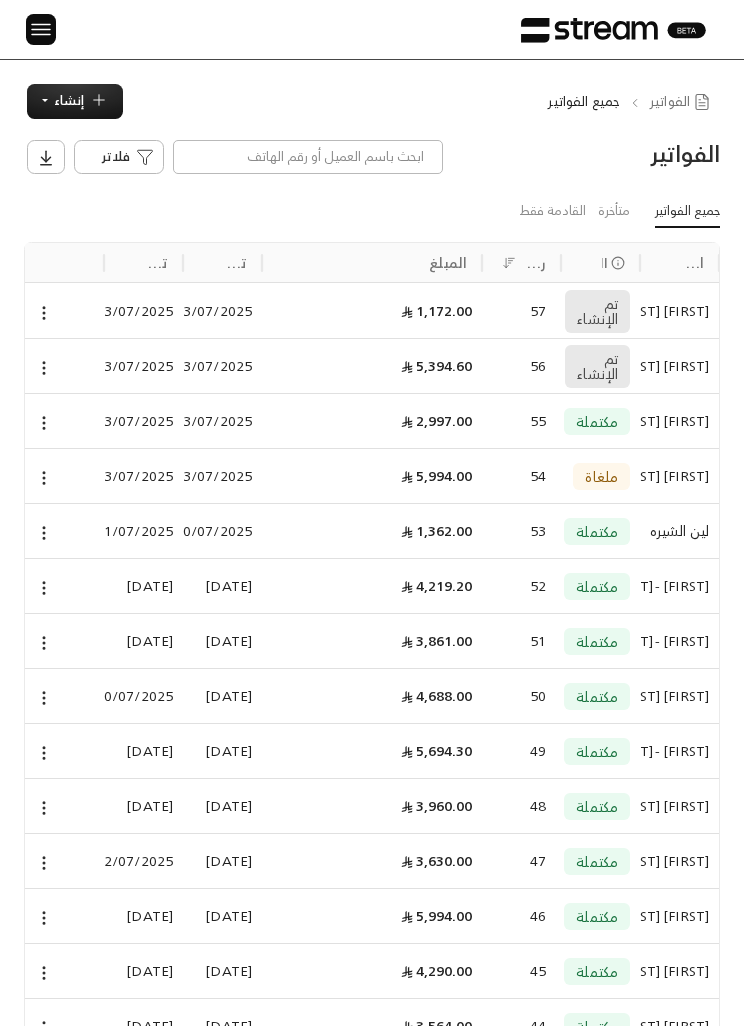 click at bounding box center [64, 311] 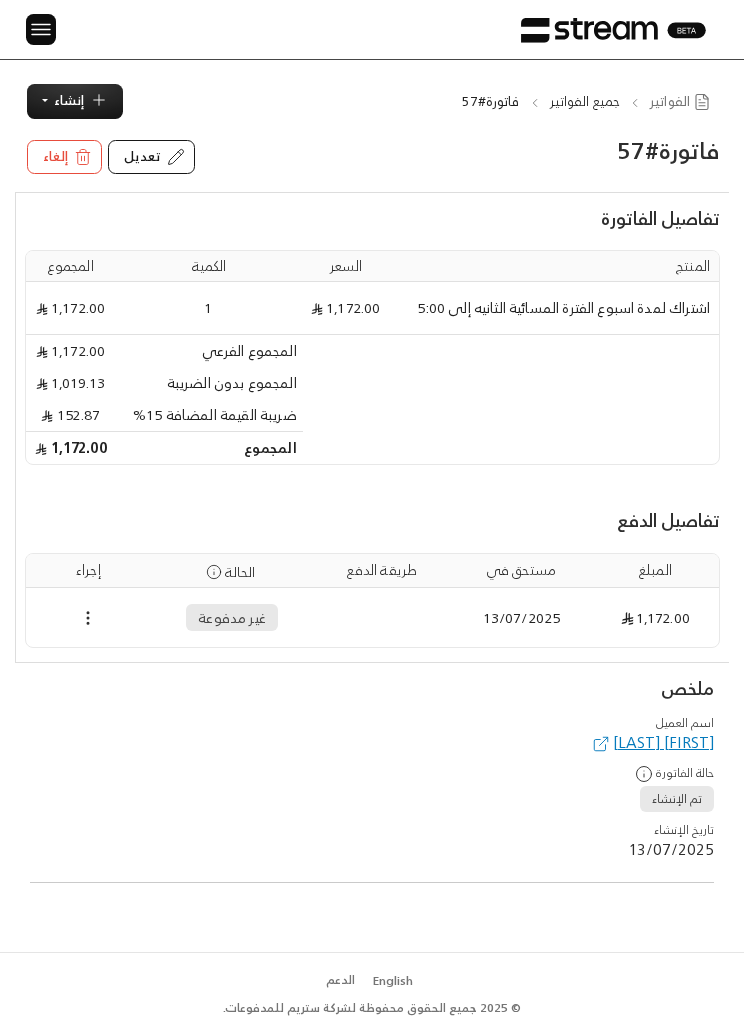 click 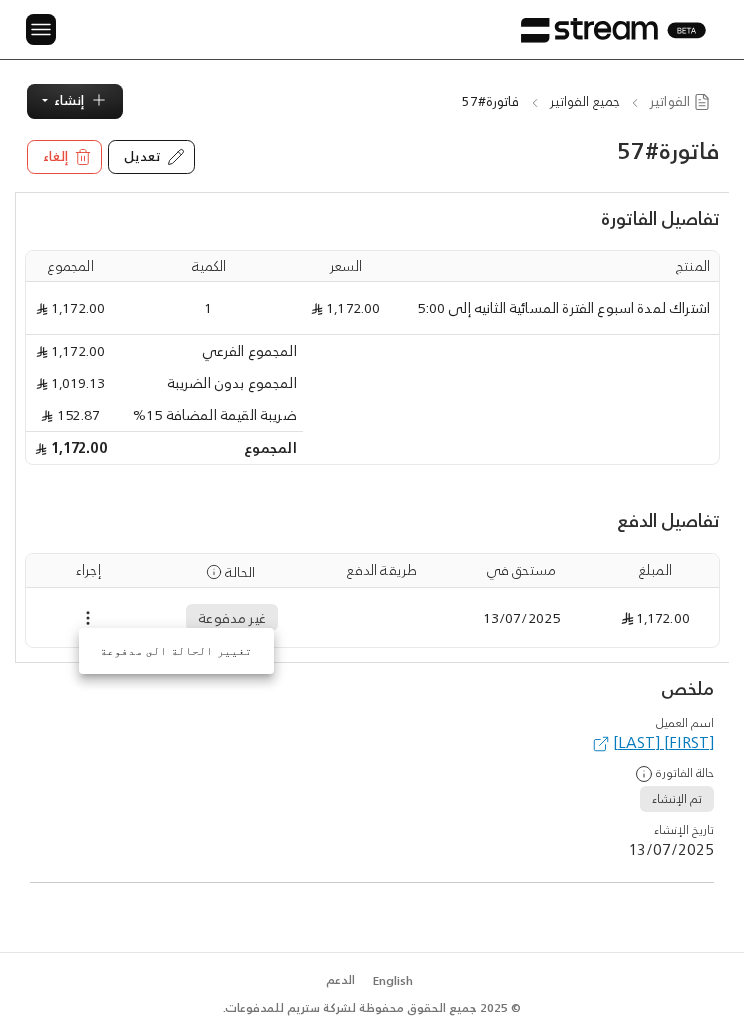 click on "تغيير الحالة الى مدفوعة" at bounding box center (176, 651) 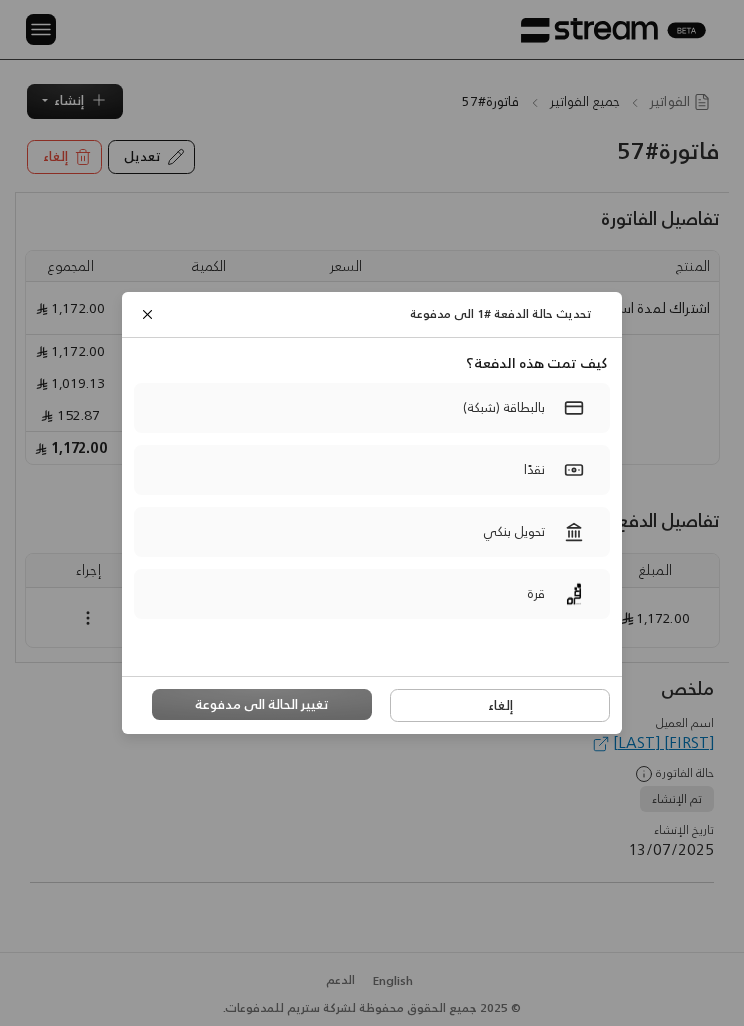 click on "تحويل بنكي" at bounding box center [514, 532] 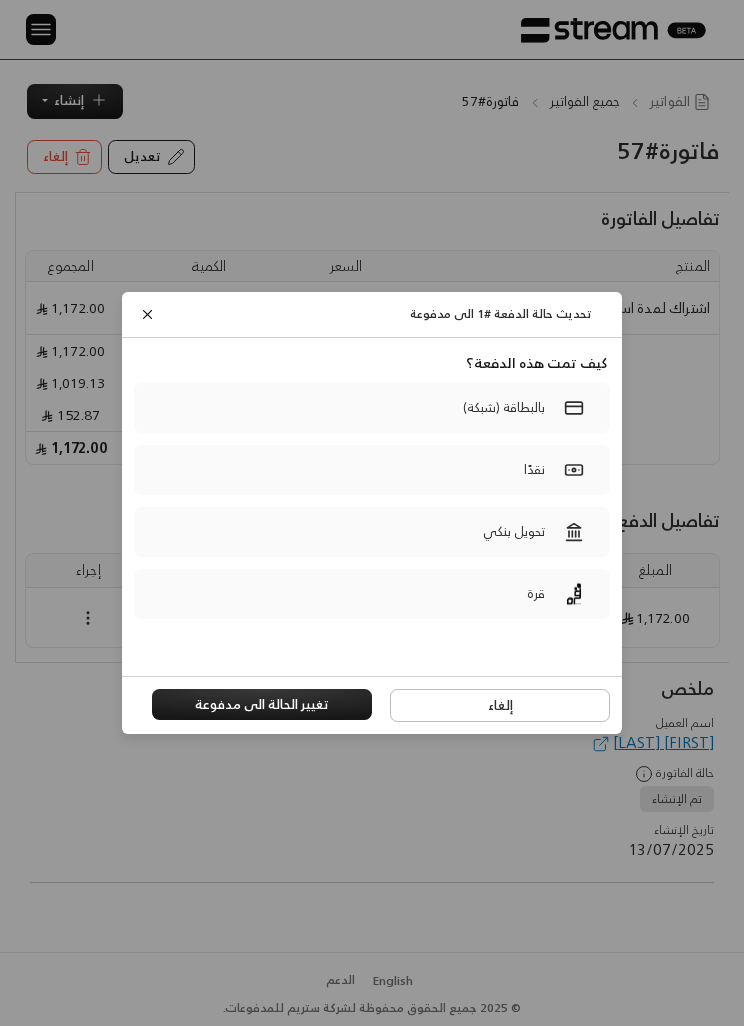 click on "تغيير الحالة الى مدفوعة" at bounding box center [262, 705] 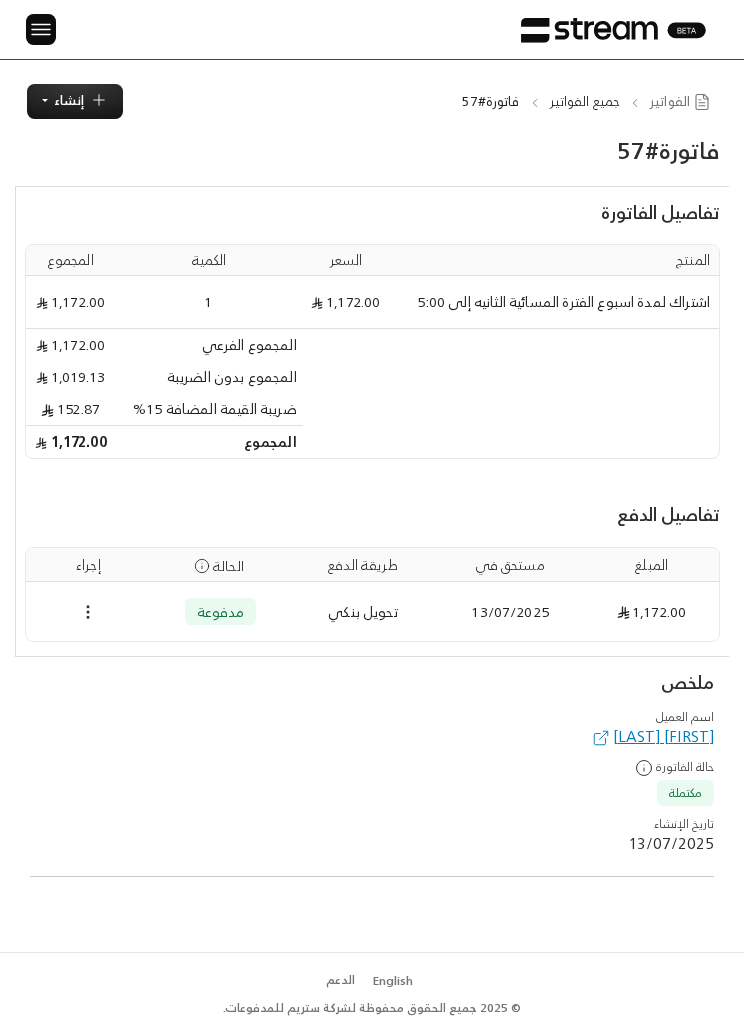 click at bounding box center (41, 29) 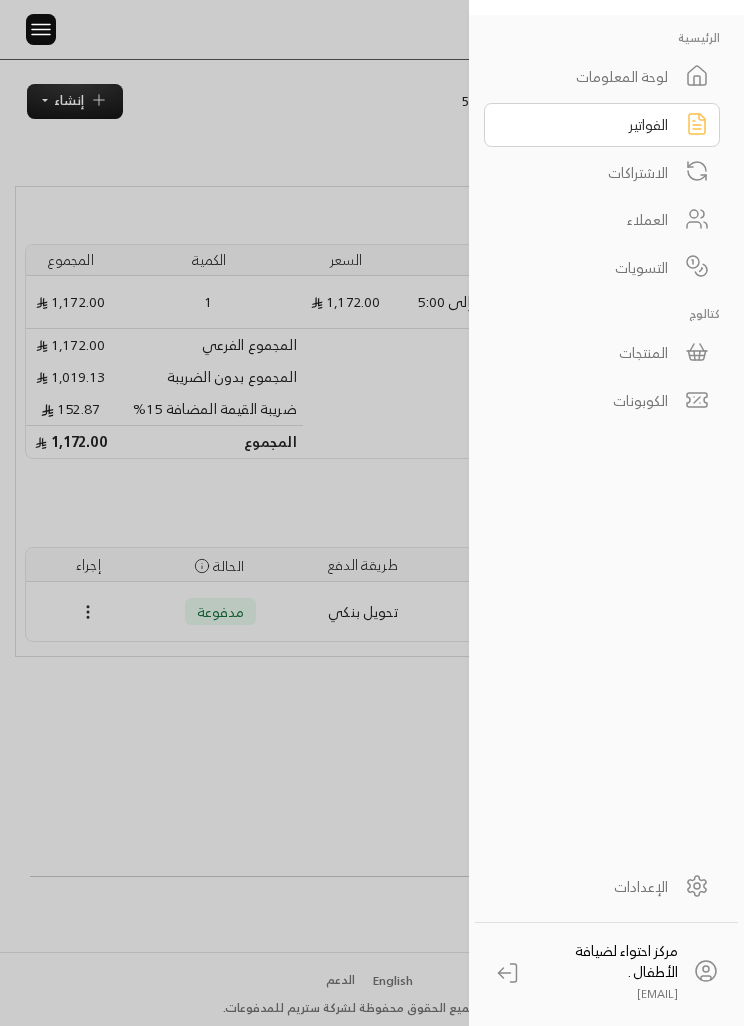 click at bounding box center [41, 29] 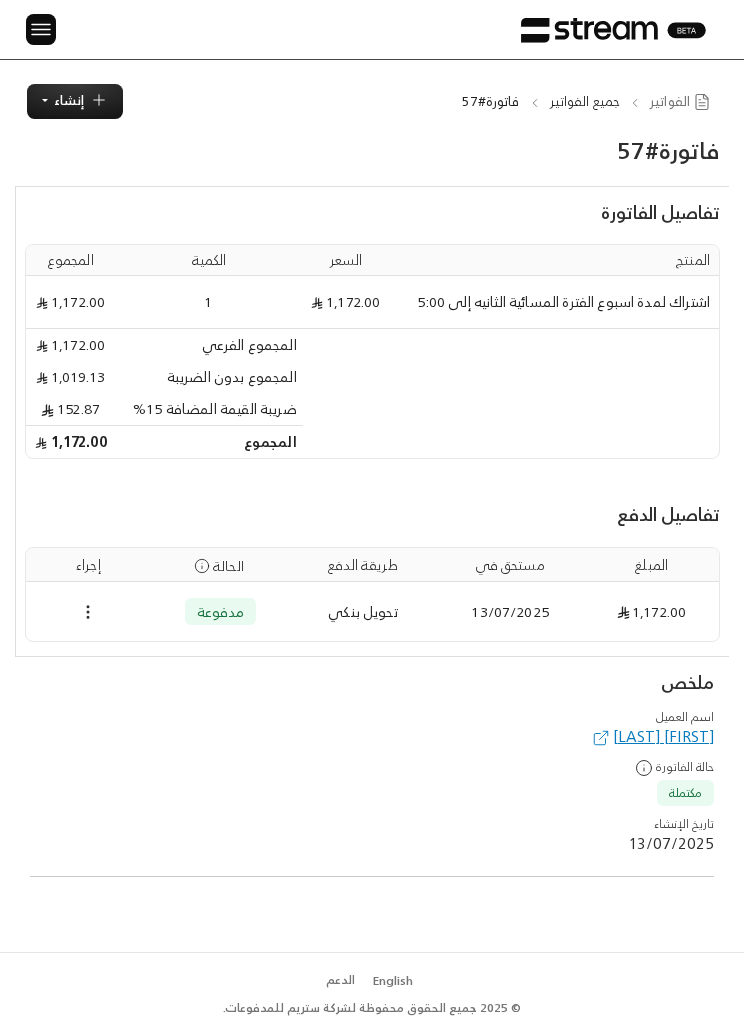 click at bounding box center (41, 29) 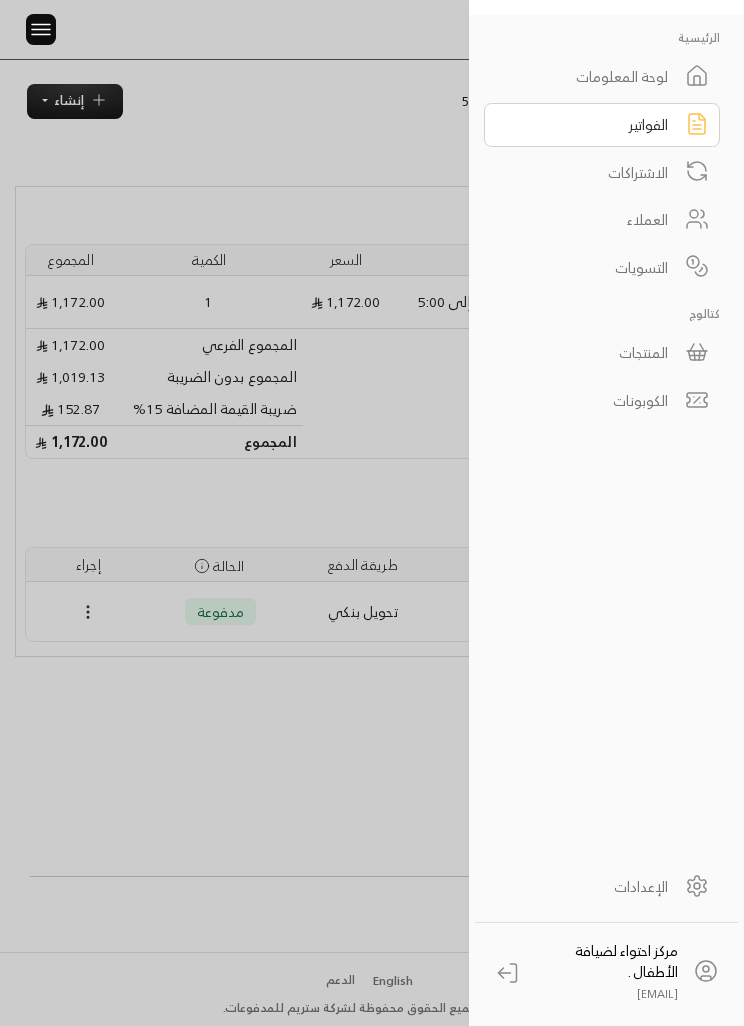 click on "الفواتير" at bounding box center [589, 124] 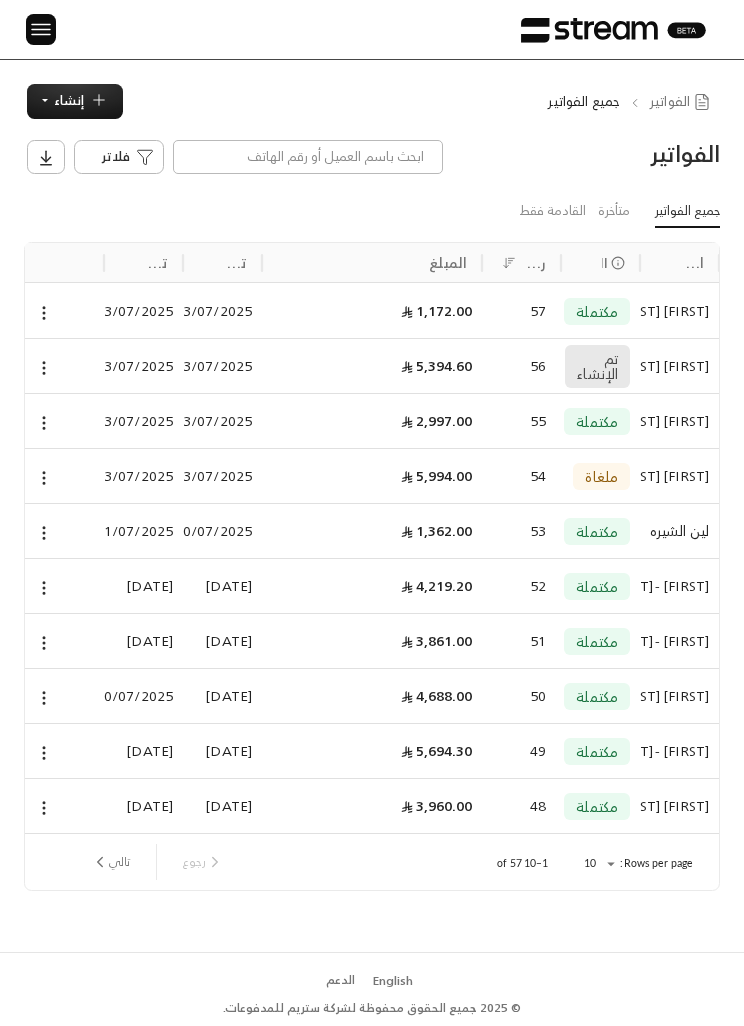 click on "إنشاء" at bounding box center [69, 100] 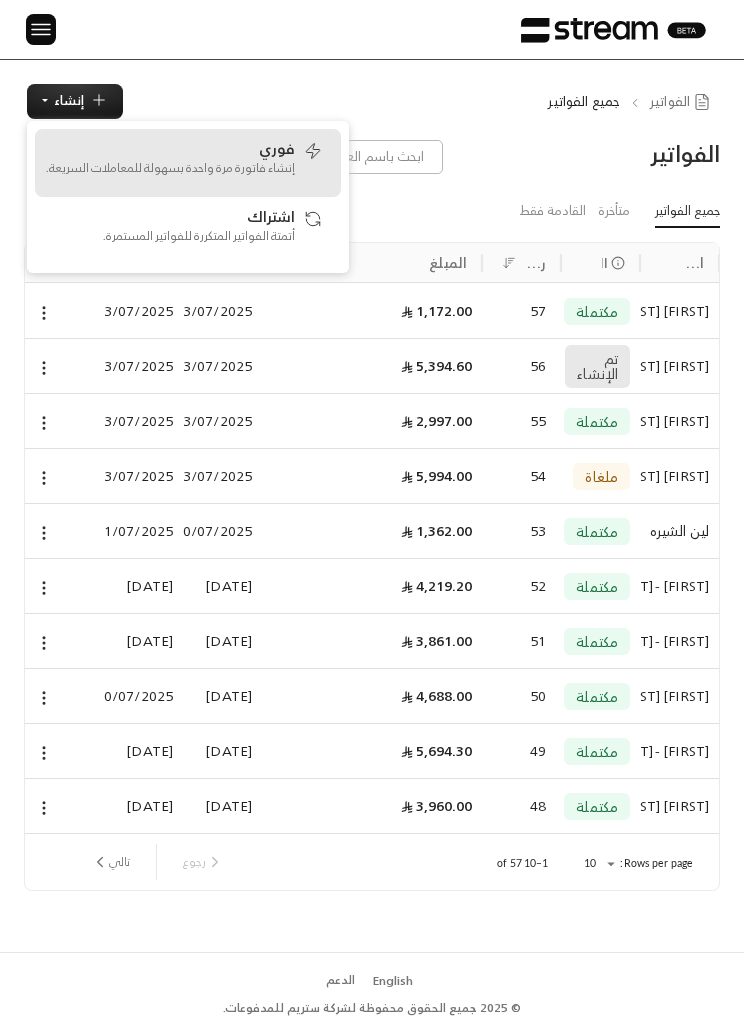 click on "فوري إنشاء فاتورة مرة واحدة بسهولة للمعاملات السريعة." at bounding box center [170, 163] 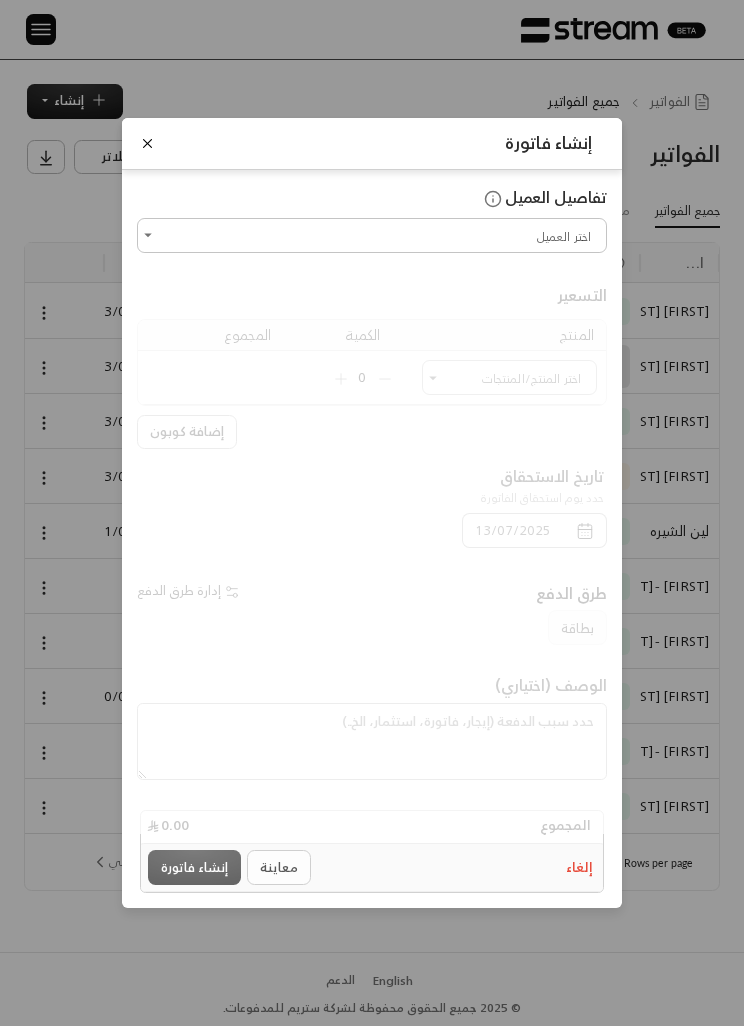 click on "اختر العميل" at bounding box center (372, 235) 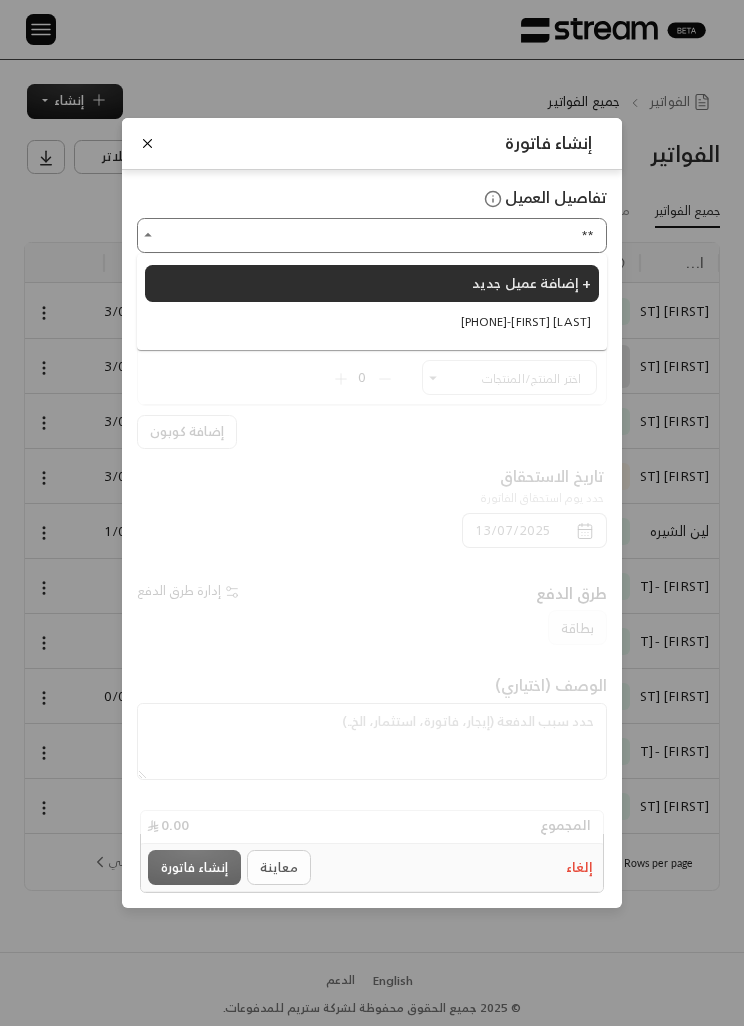 click on "[PHONE] - [FIRST] [LAST]" at bounding box center [526, 322] 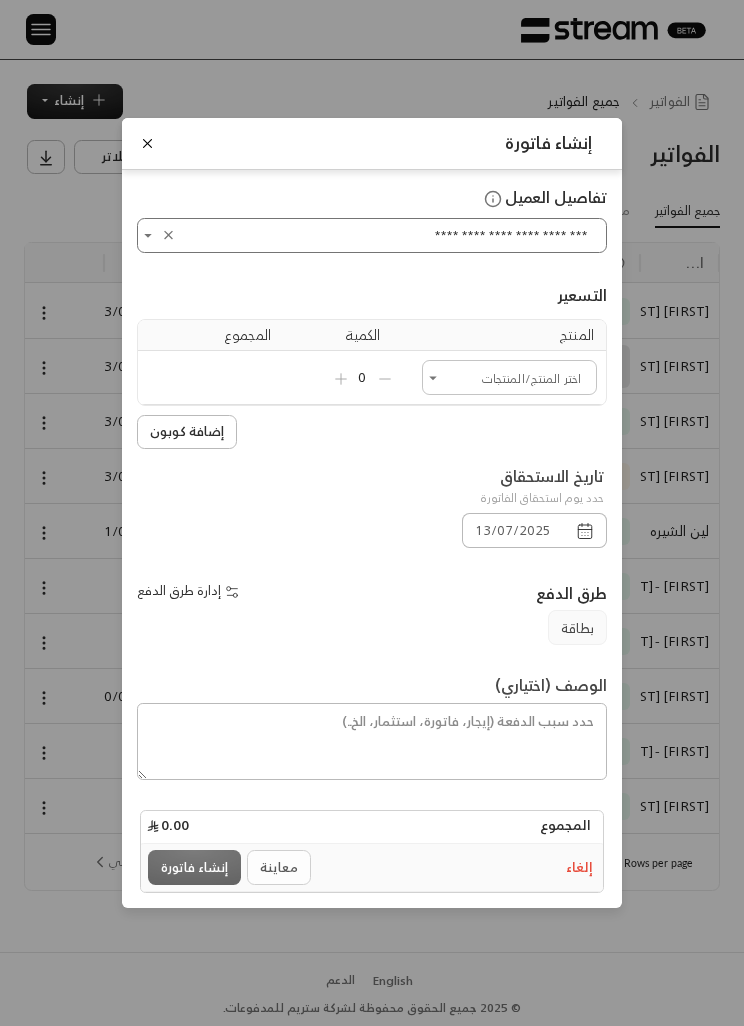 click on "**********" at bounding box center (372, 513) 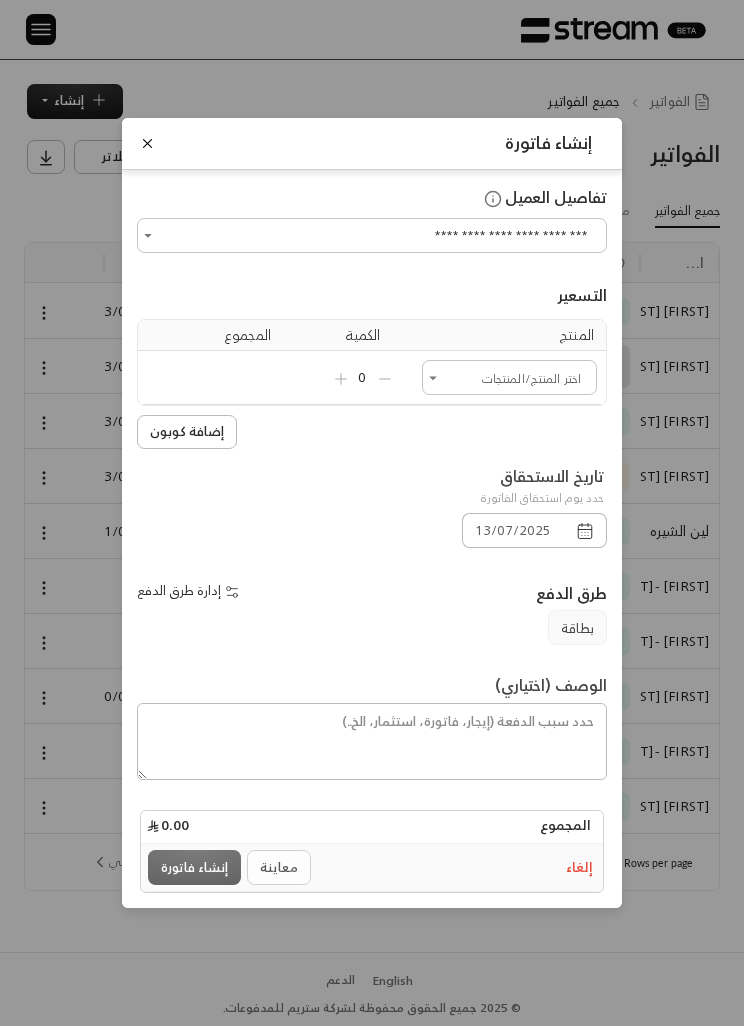 click at bounding box center (147, 143) 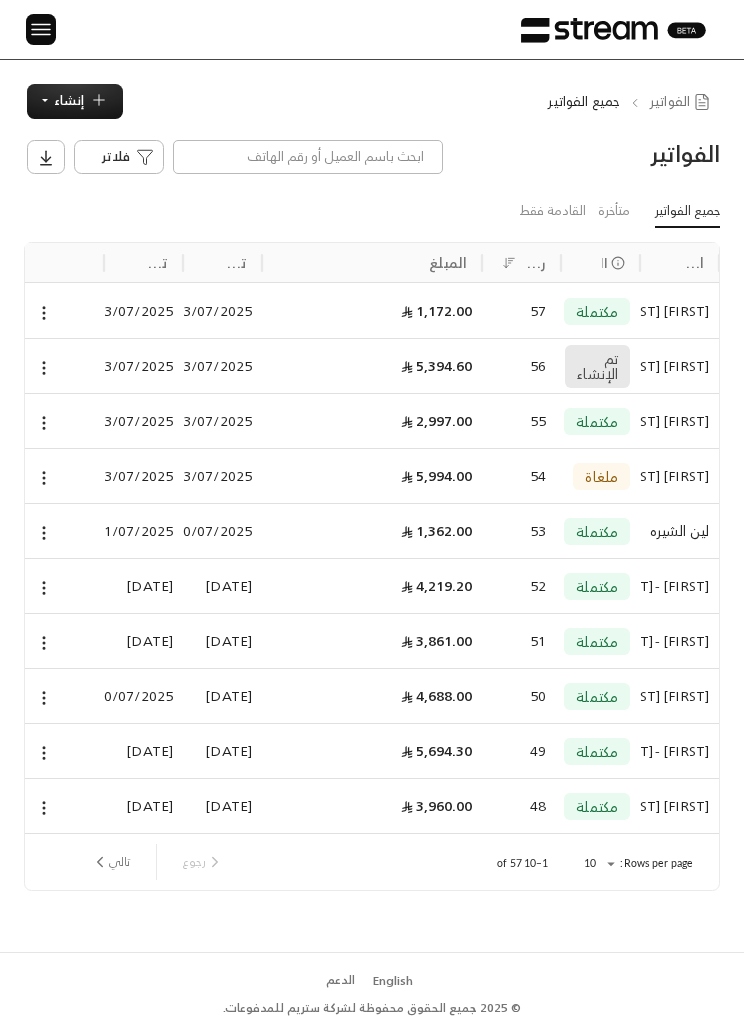 click at bounding box center (41, 29) 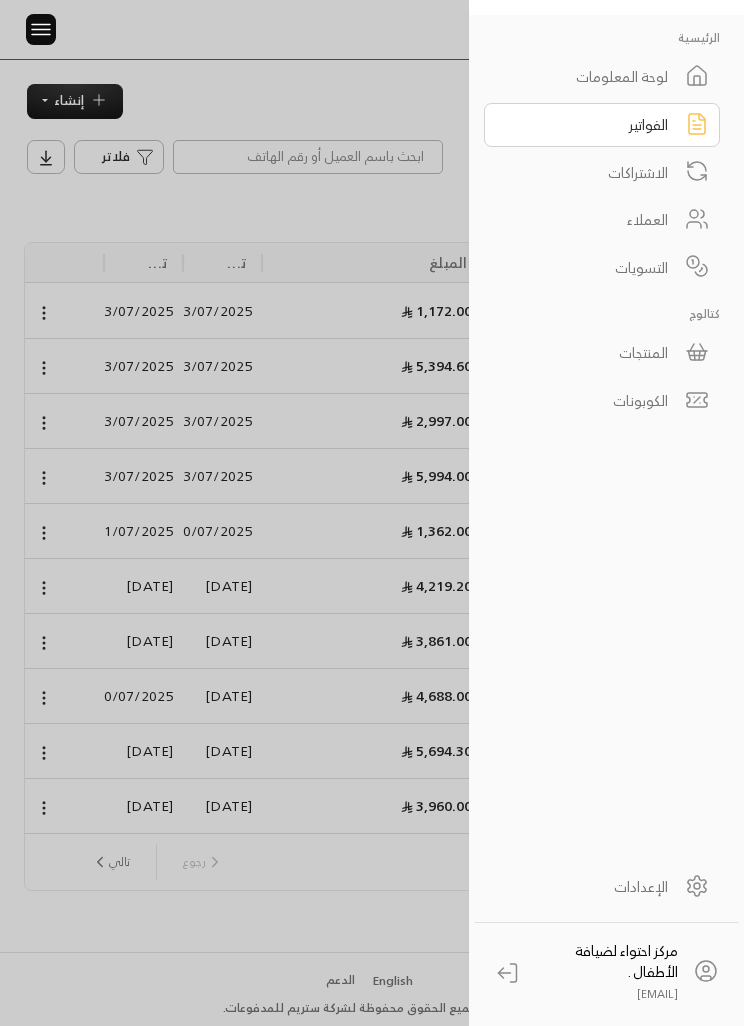 click at bounding box center [41, 29] 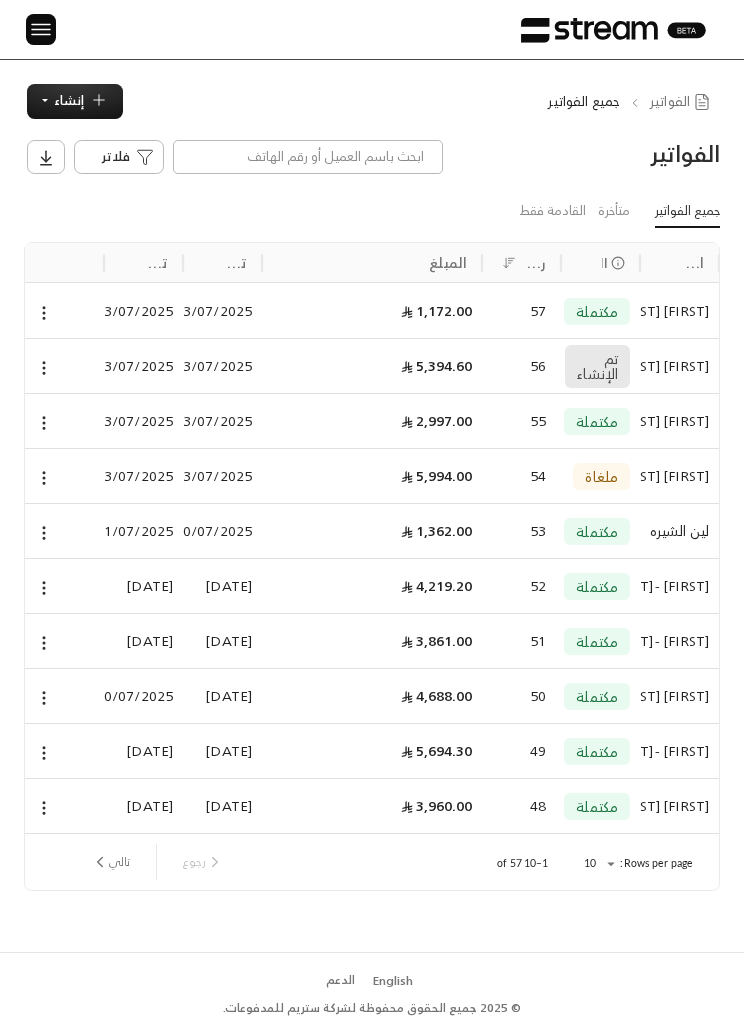 click at bounding box center [41, 29] 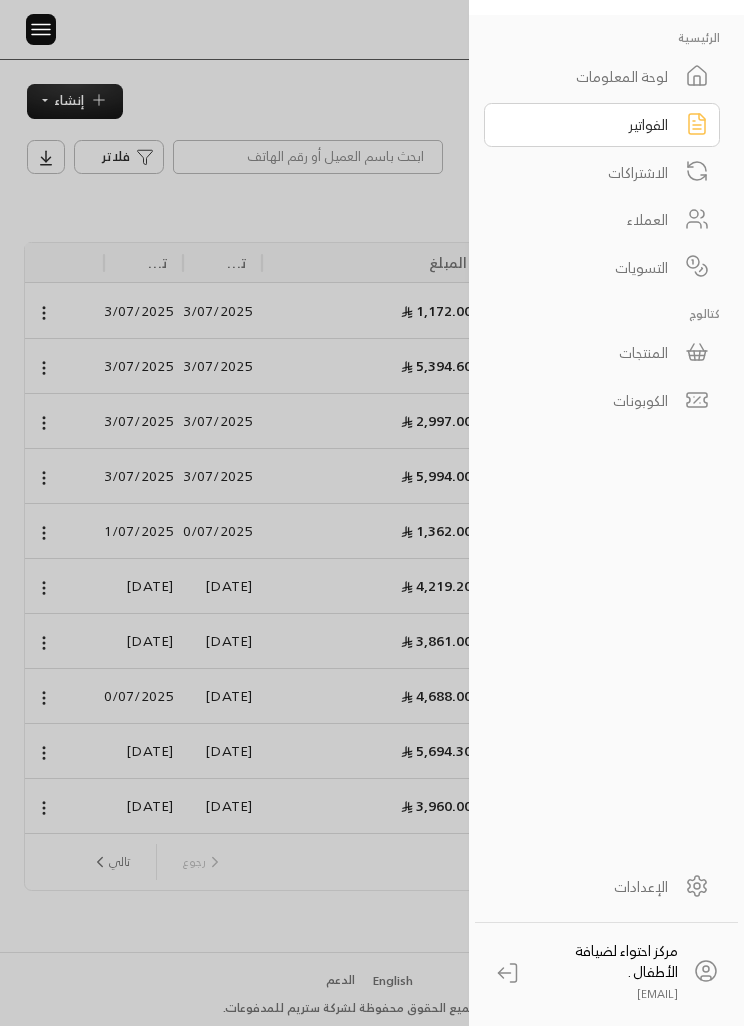 click on "العملاء" at bounding box center [602, 220] 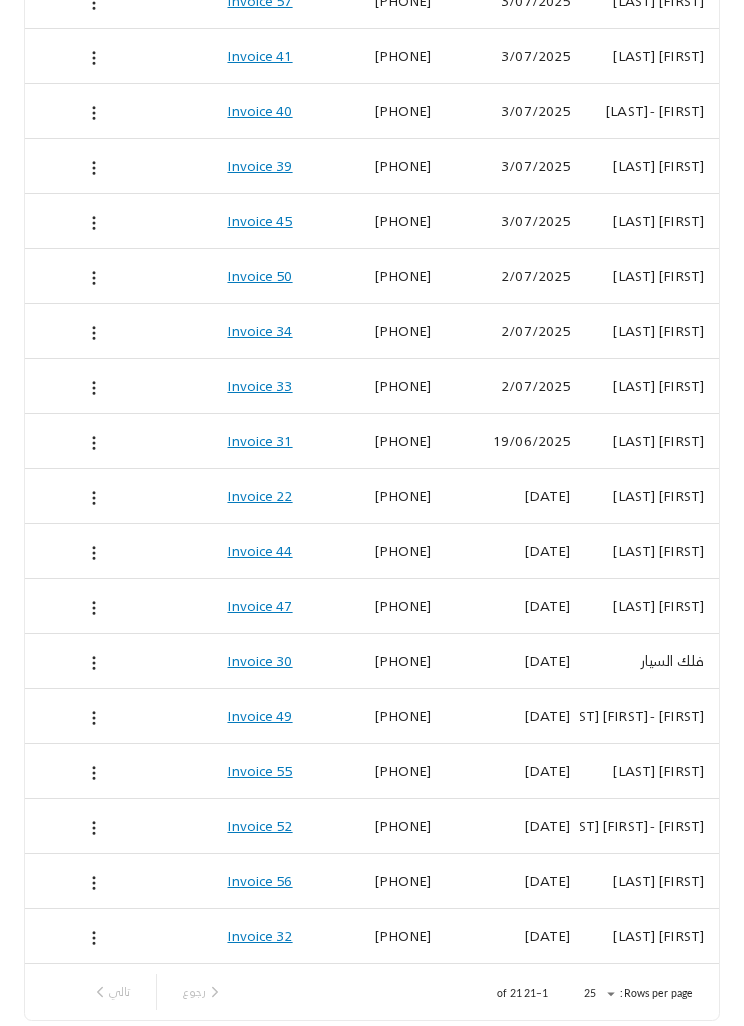 scroll, scrollTop: 471, scrollLeft: 0, axis: vertical 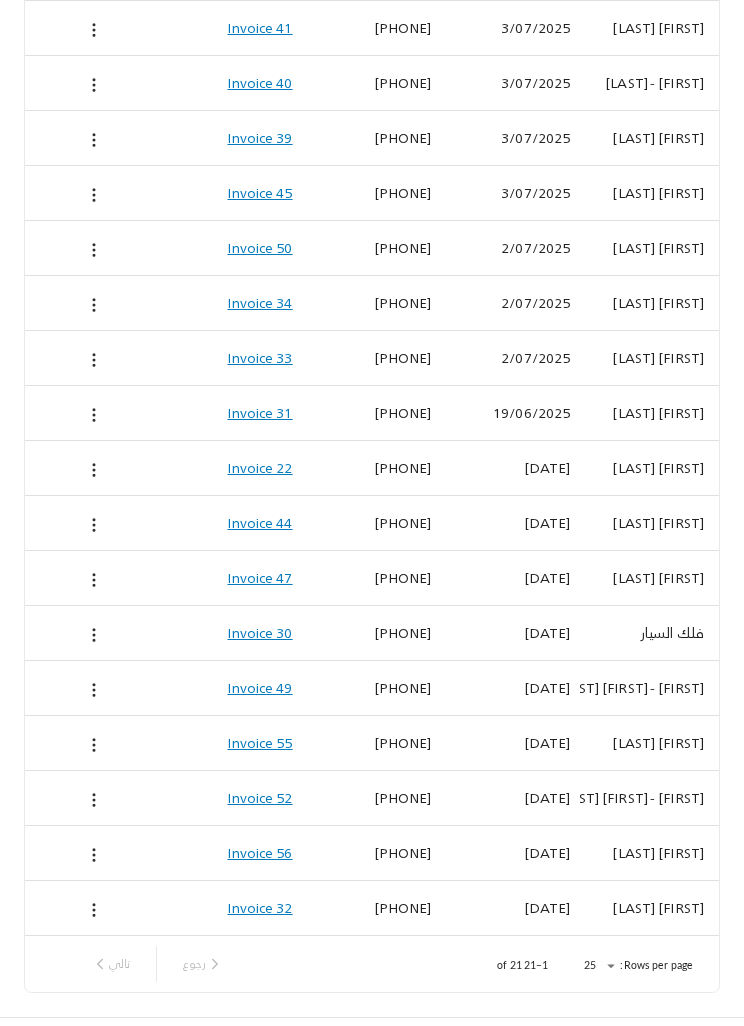 click 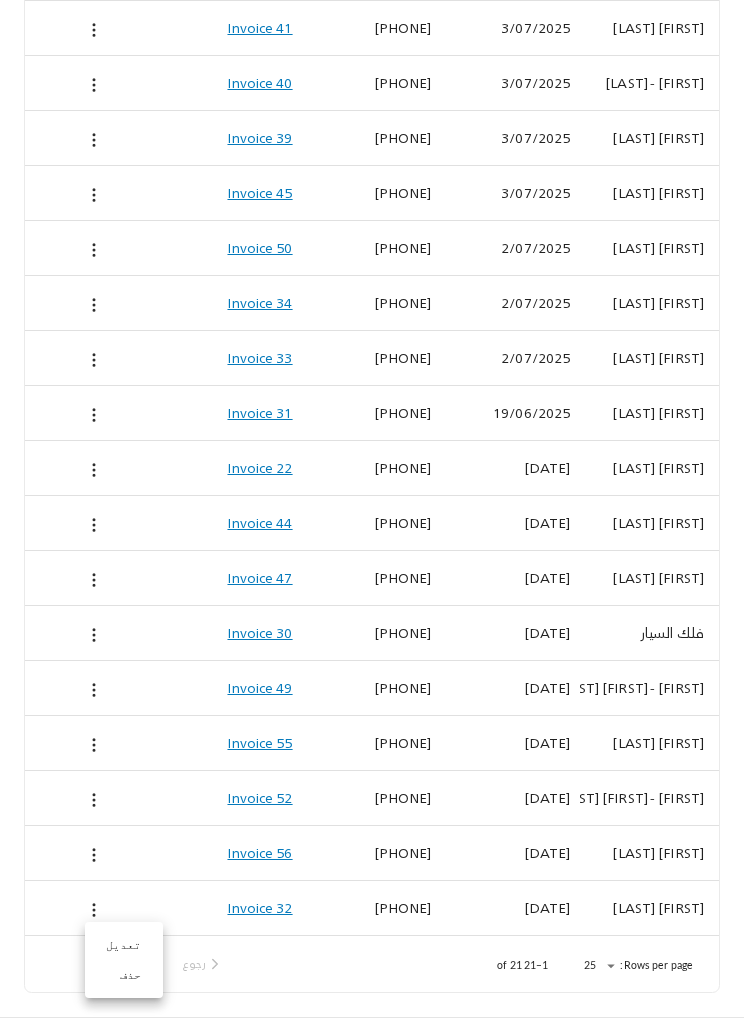 click on "تعديل" at bounding box center [124, 945] 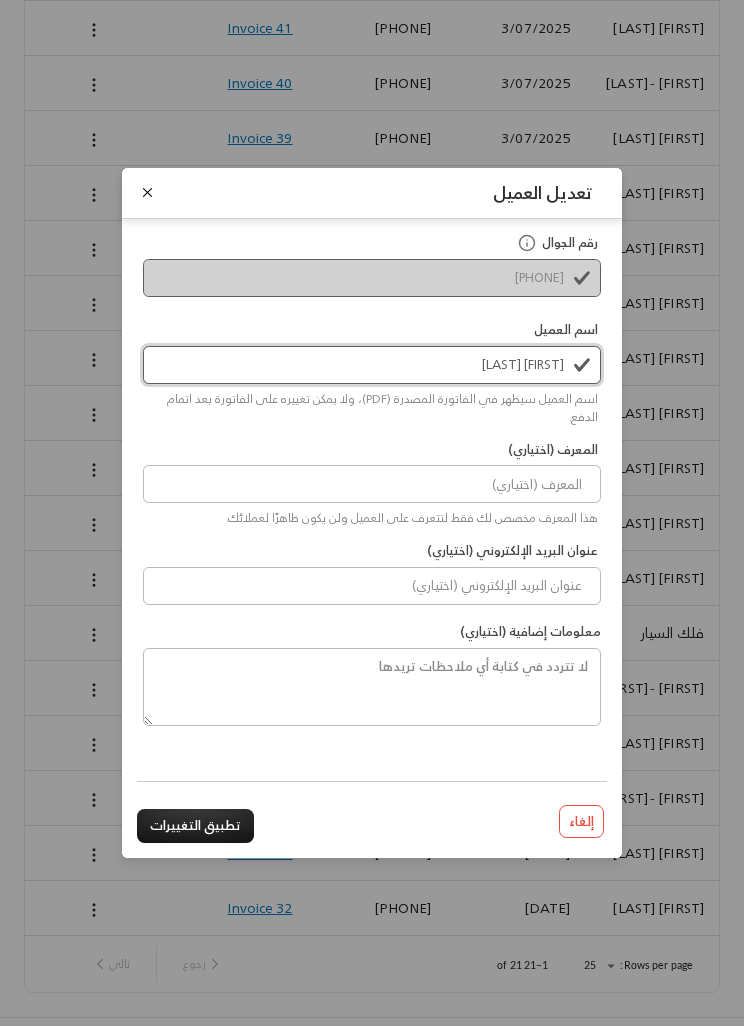 click on "[FIRST] [LAST]" at bounding box center [372, 365] 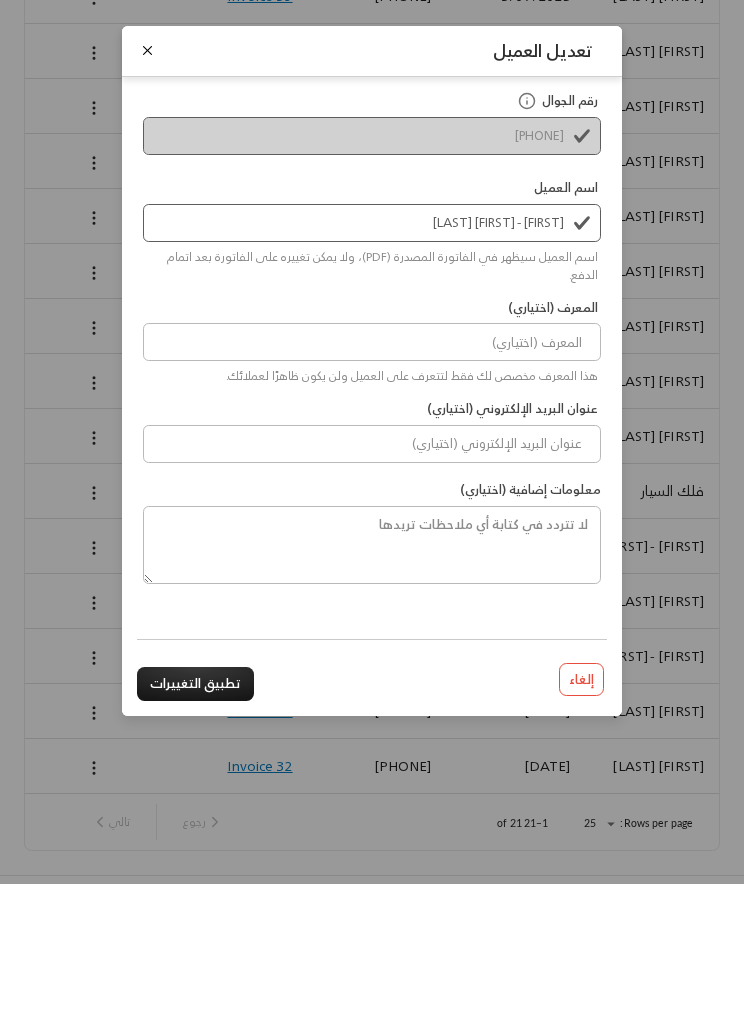 click on "تطبيق التغييرات" at bounding box center [195, 826] 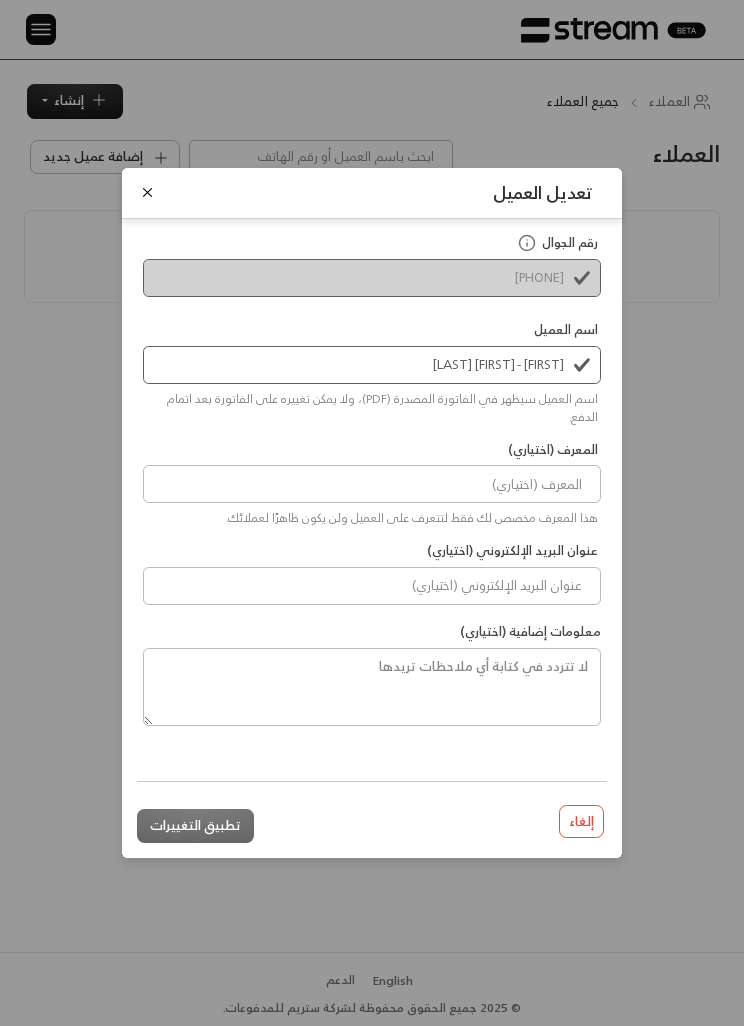 type on "[FIRST] [LAST]" 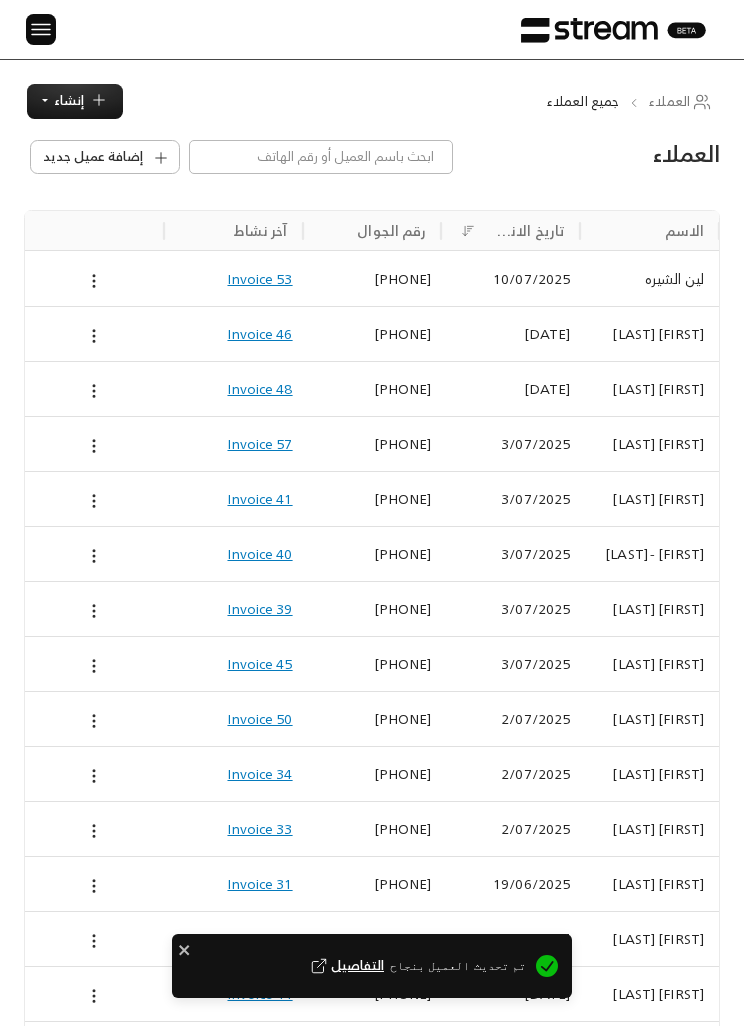 scroll, scrollTop: 0, scrollLeft: -1, axis: horizontal 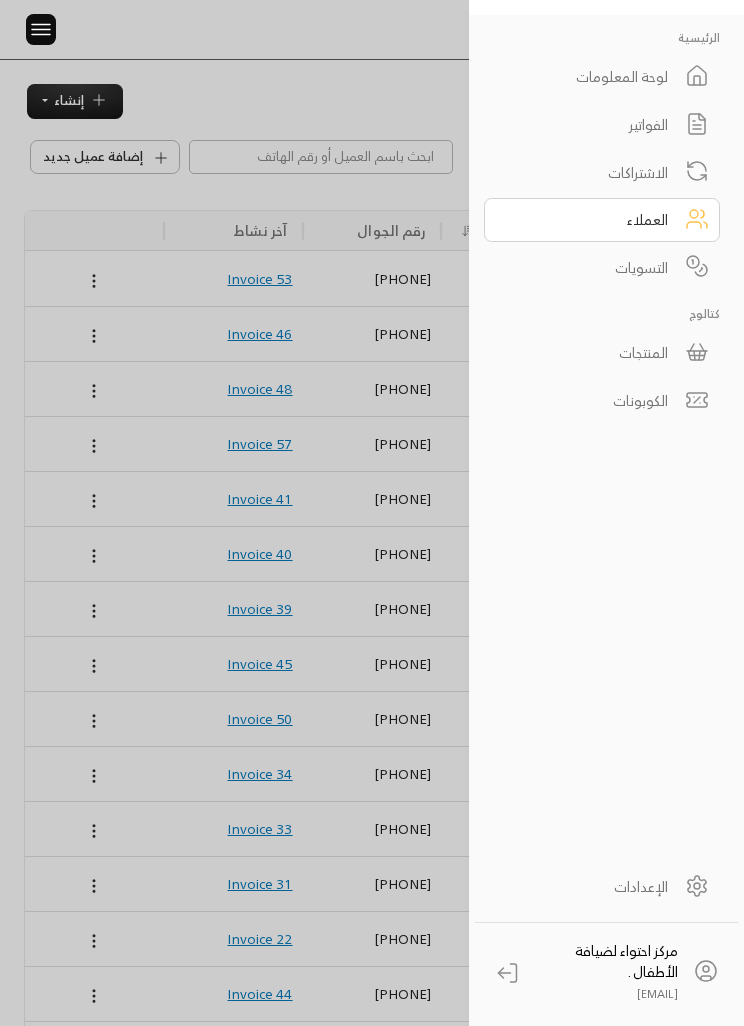 click on "الفواتير" at bounding box center [589, 124] 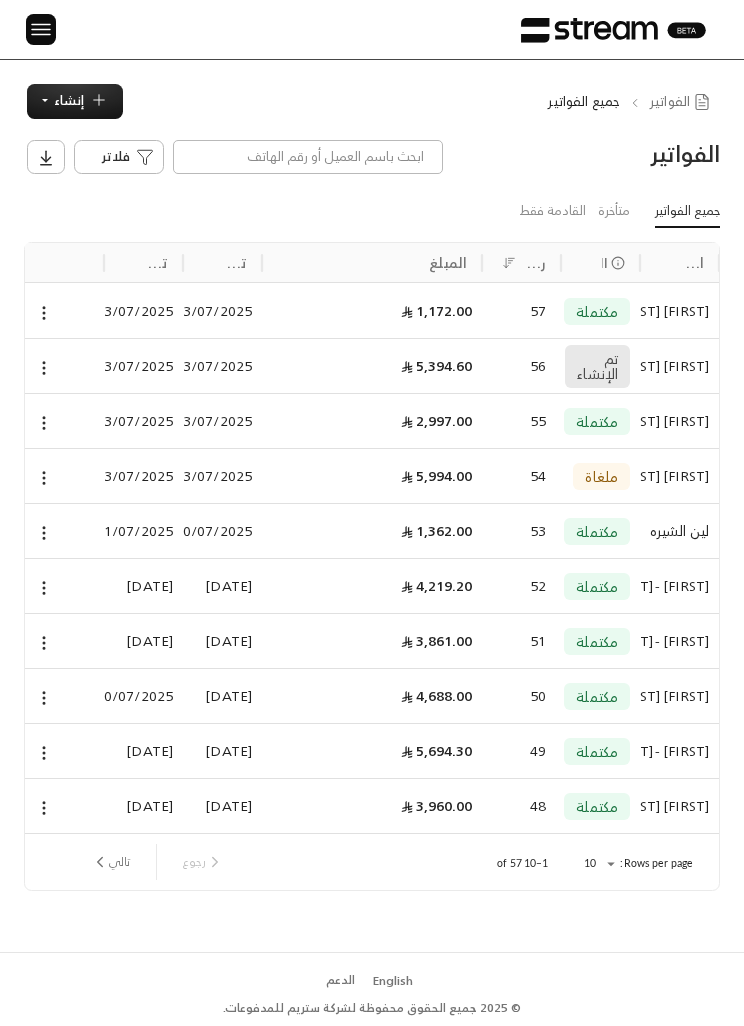 click at bounding box center (41, 29) 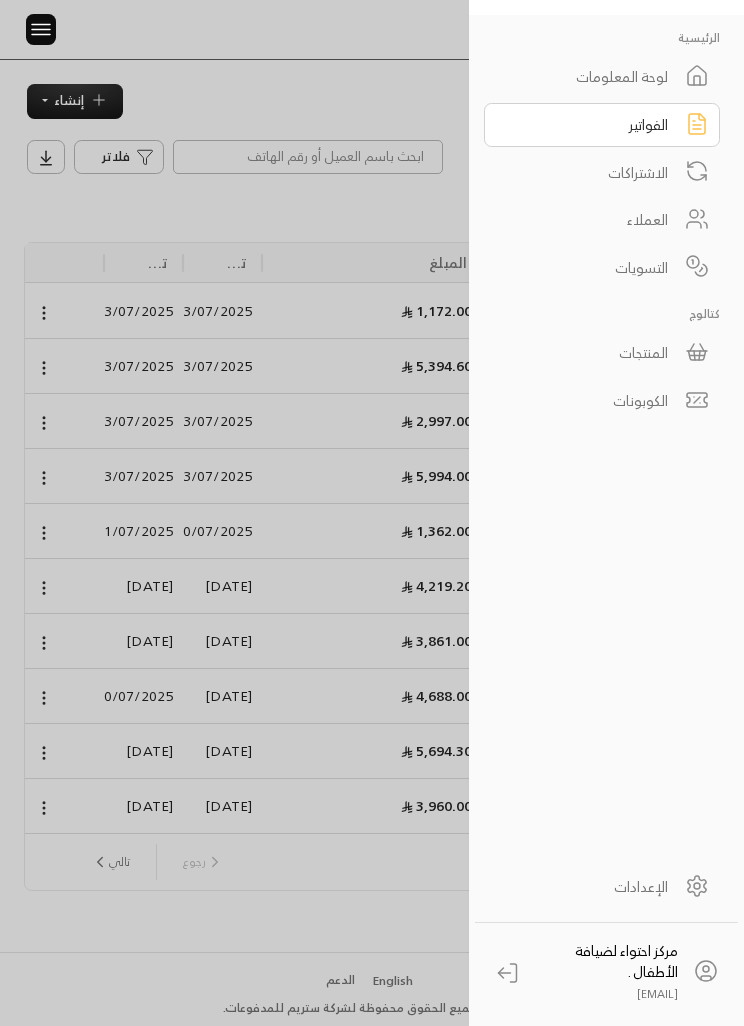 click at bounding box center (372, 513) 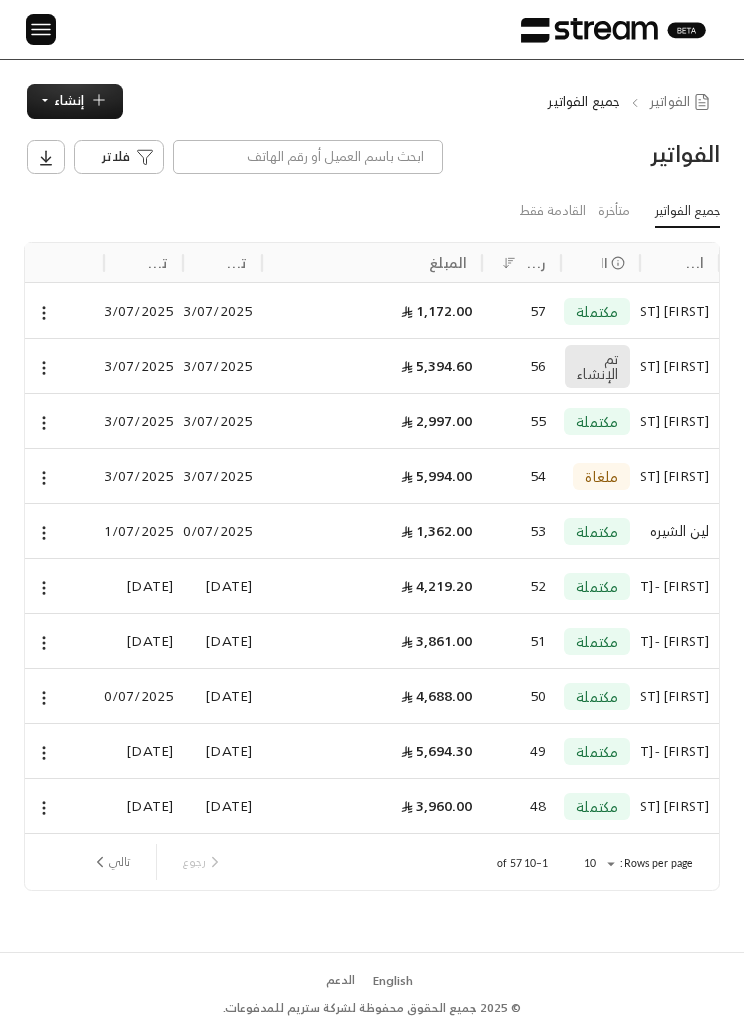 click on "إنشاء" at bounding box center [75, 101] 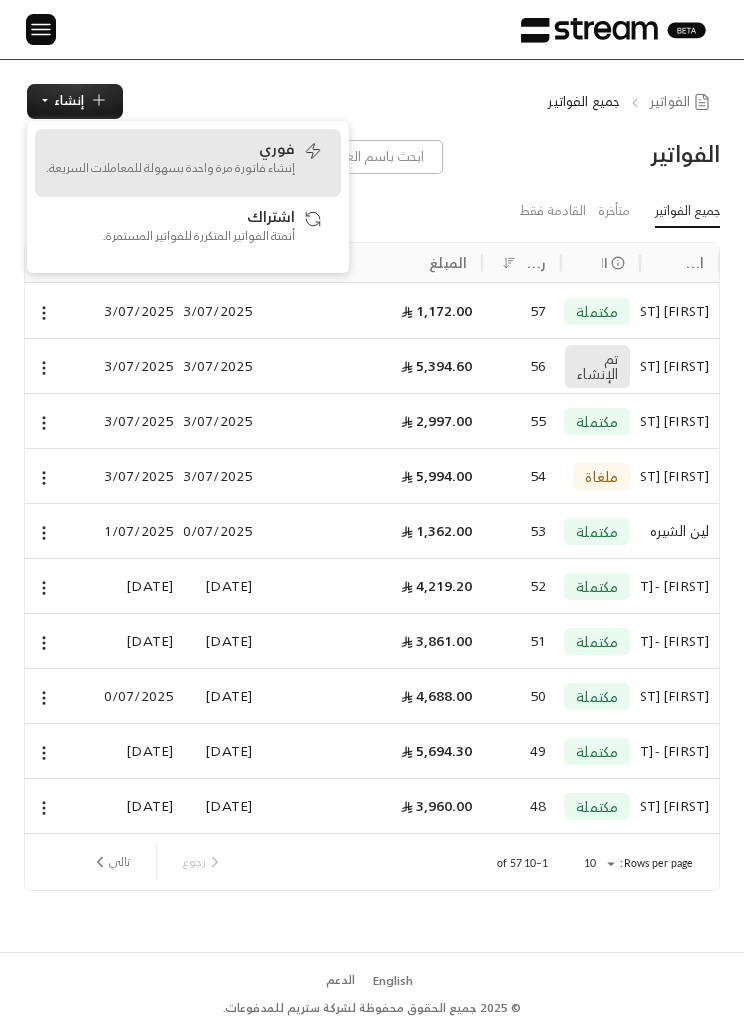 click on "إنشاء فاتورة مرة واحدة بسهولة للمعاملات السريعة." at bounding box center [170, 168] 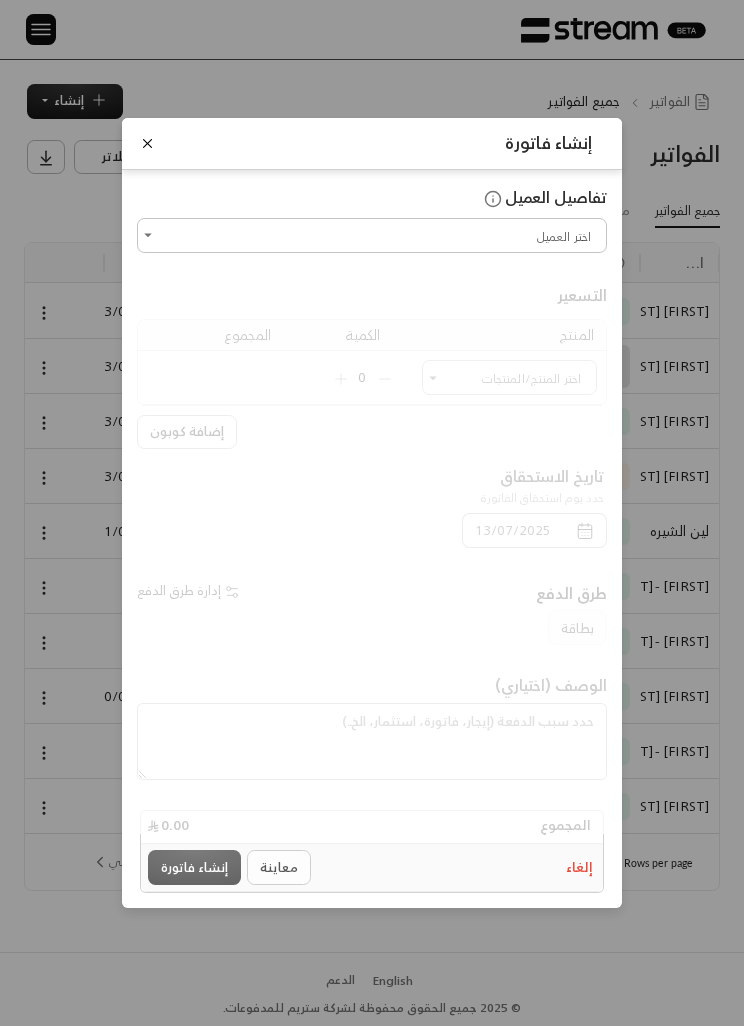 click on "اختر العميل" at bounding box center [372, 235] 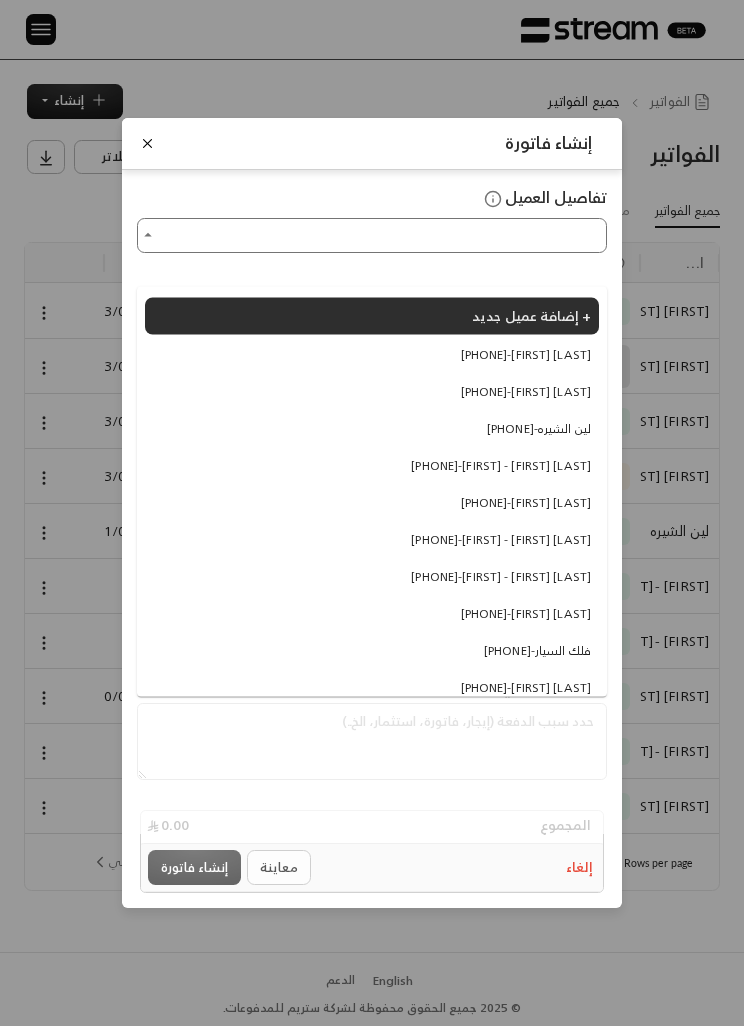 click on "اختر العميل" at bounding box center (372, 235) 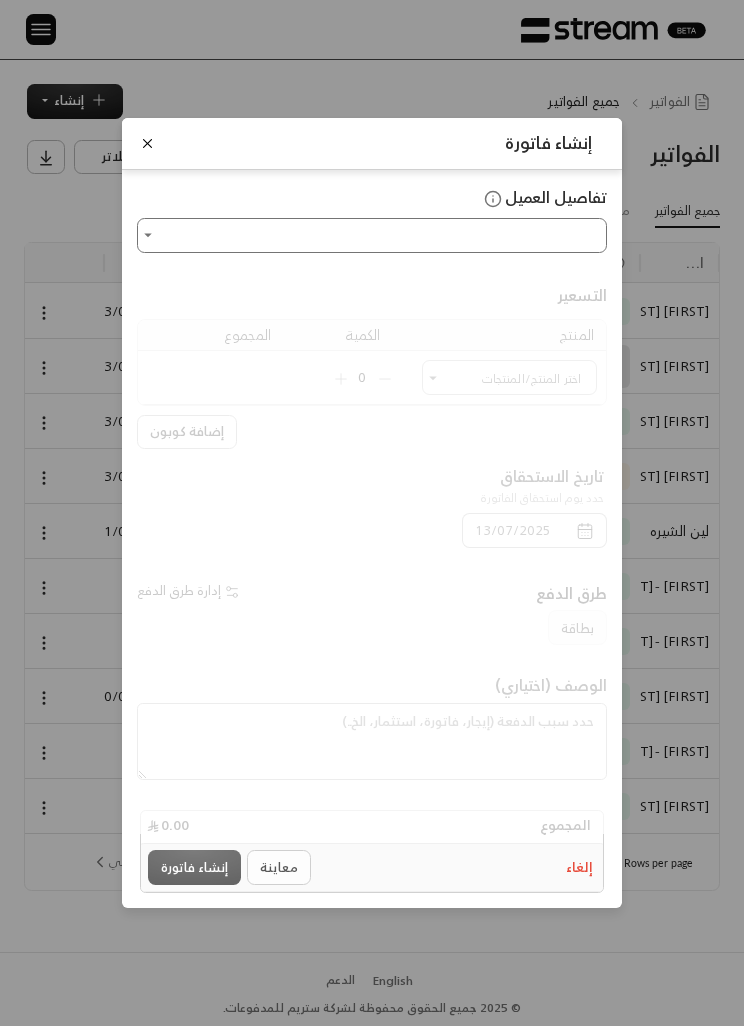 click on "اختر العميل" at bounding box center (372, 235) 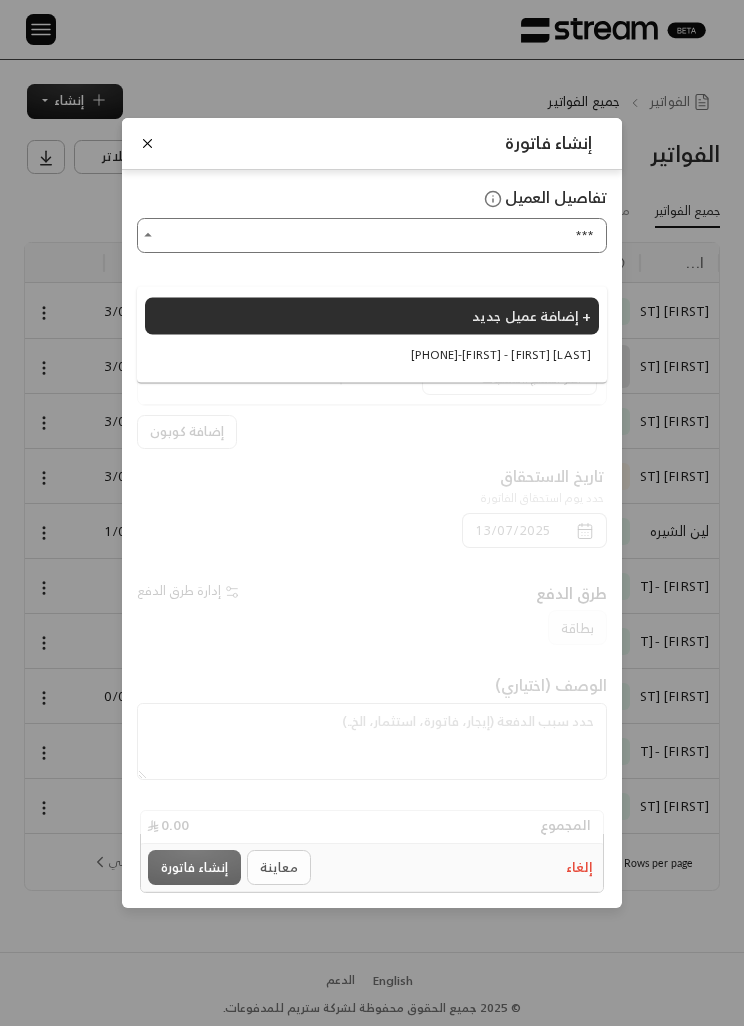 click on "[PHONE] - [FIRST] - [FIRST] [LAST]" at bounding box center [501, 354] 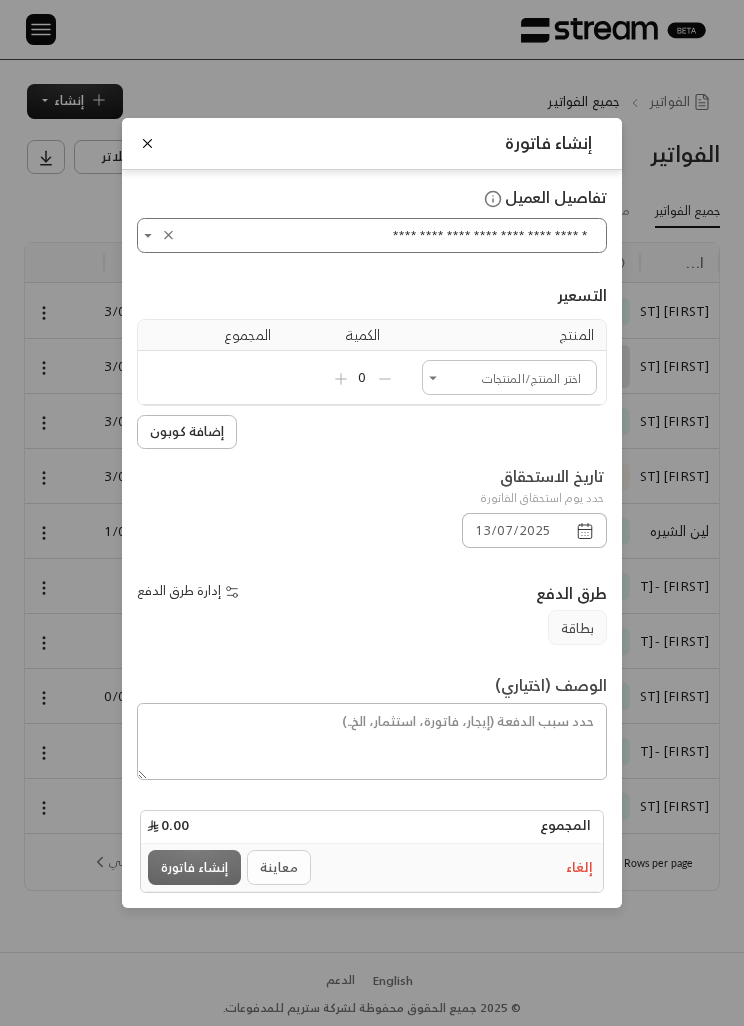 click on "اختر العميل" at bounding box center [509, 377] 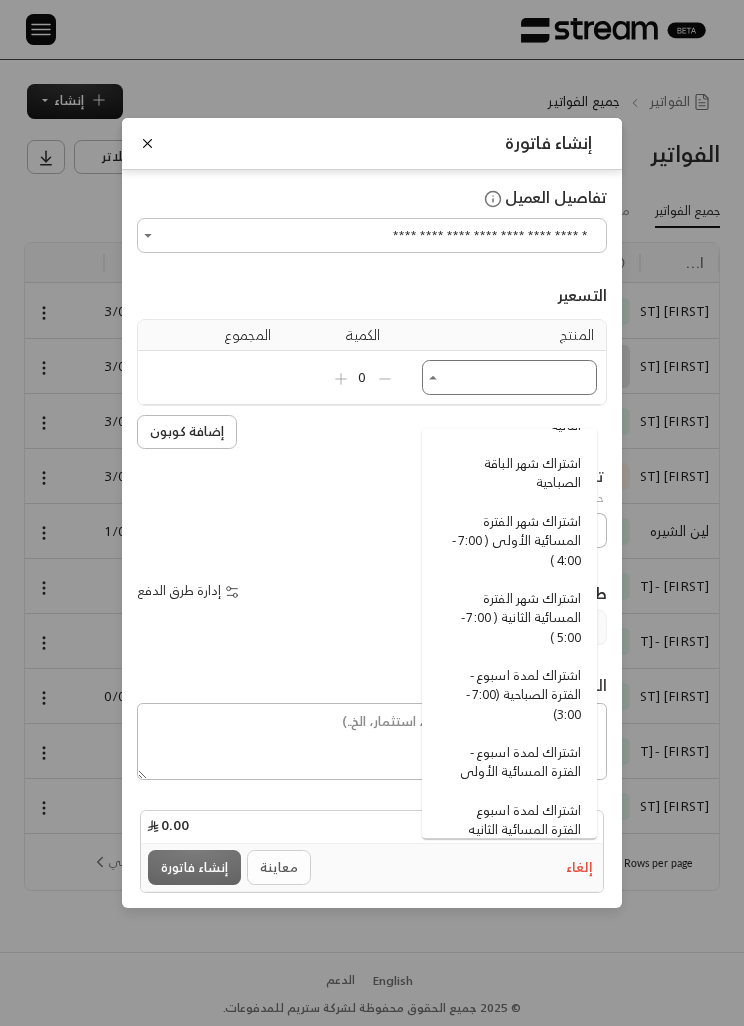 scroll, scrollTop: 172, scrollLeft: 0, axis: vertical 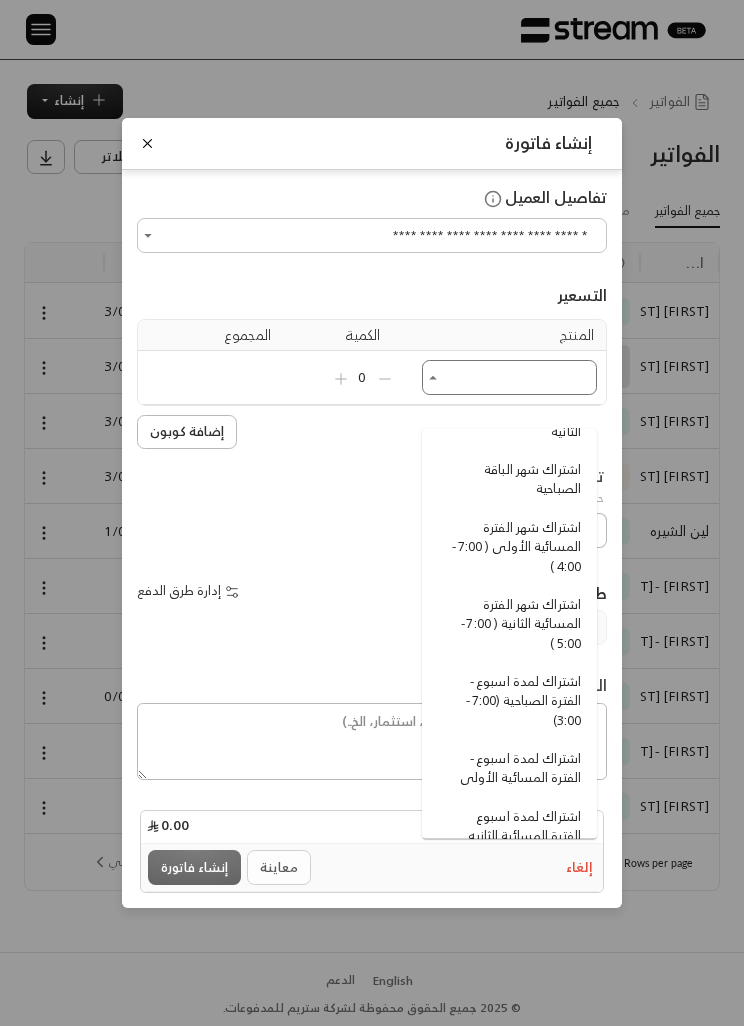 click on "اشتراك شهر الباقة الصباحية" at bounding box center [512, 479] 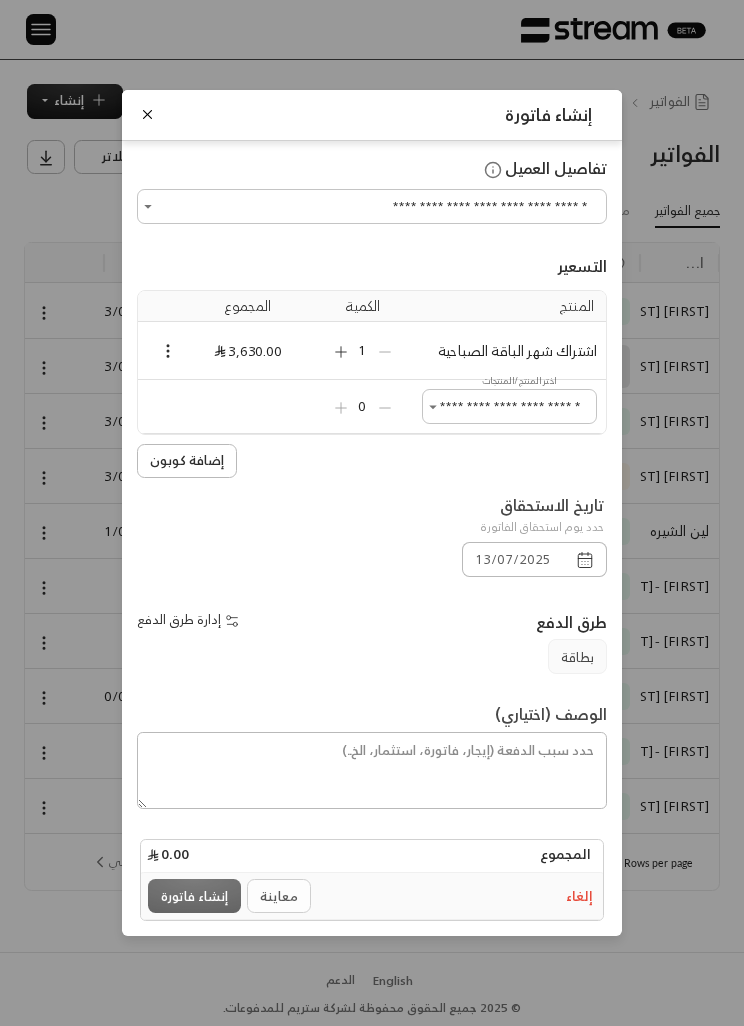 type 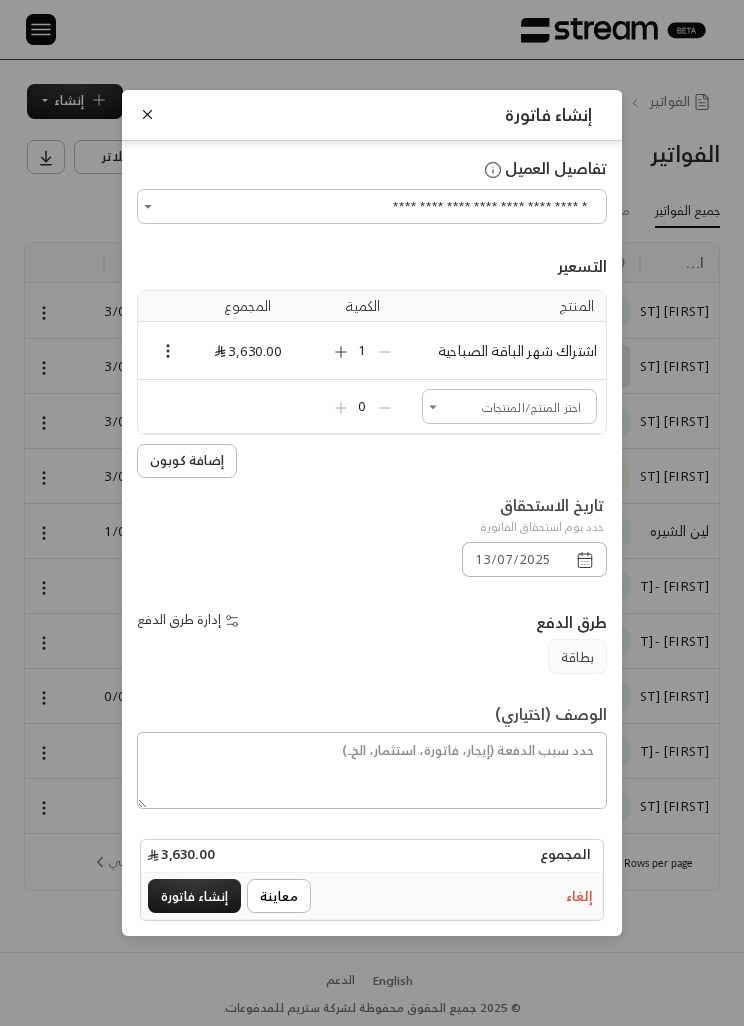 click on "إنشاء فاتورة" at bounding box center [194, 896] 